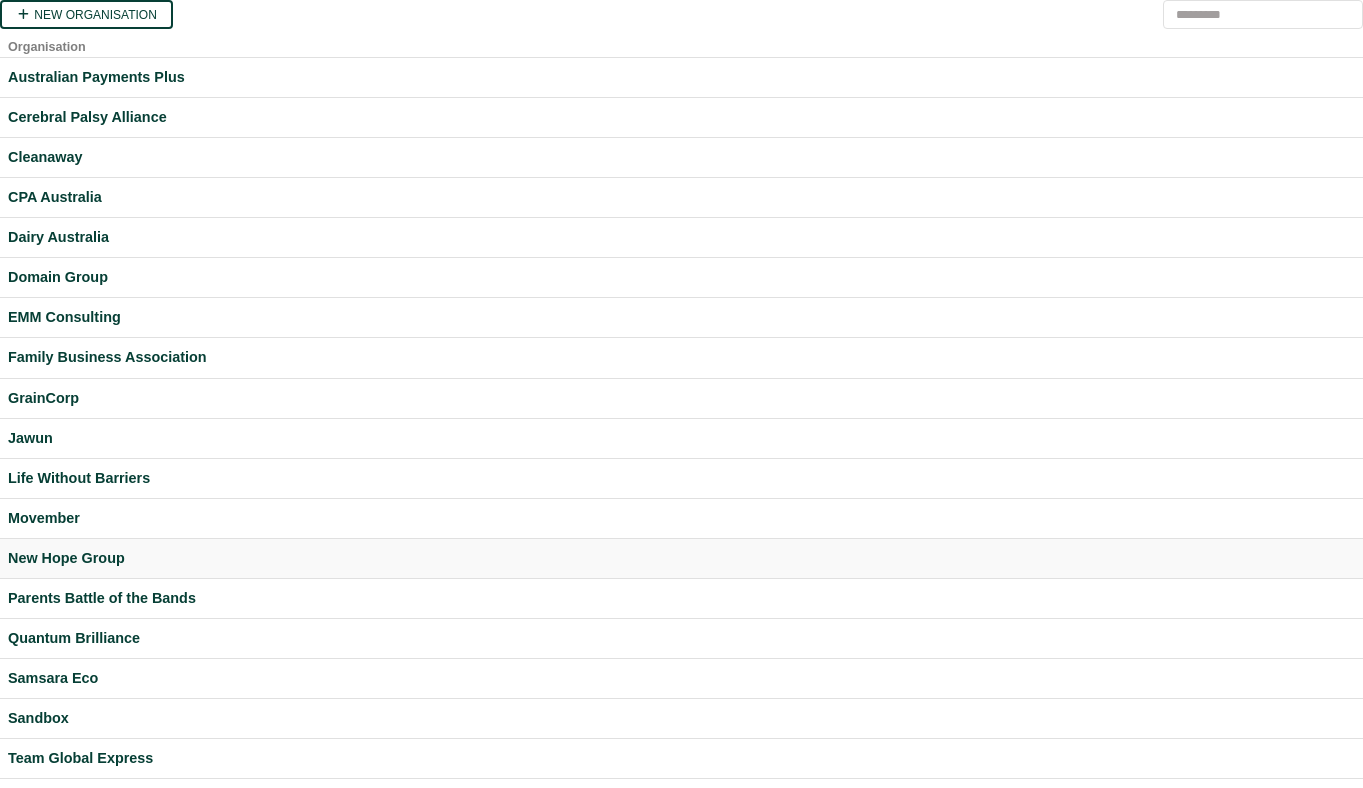 scroll, scrollTop: 0, scrollLeft: 0, axis: both 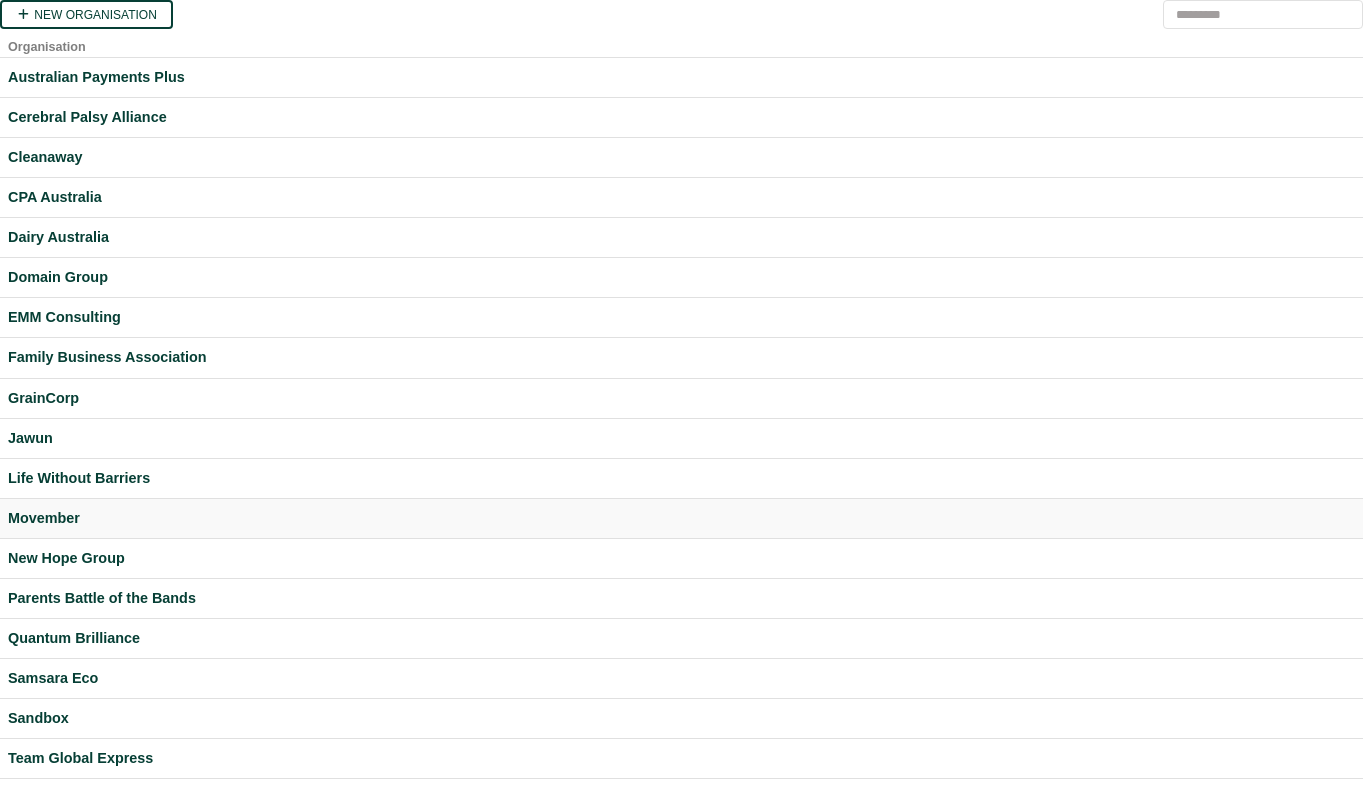 click on "Movember" at bounding box center (681, 518) 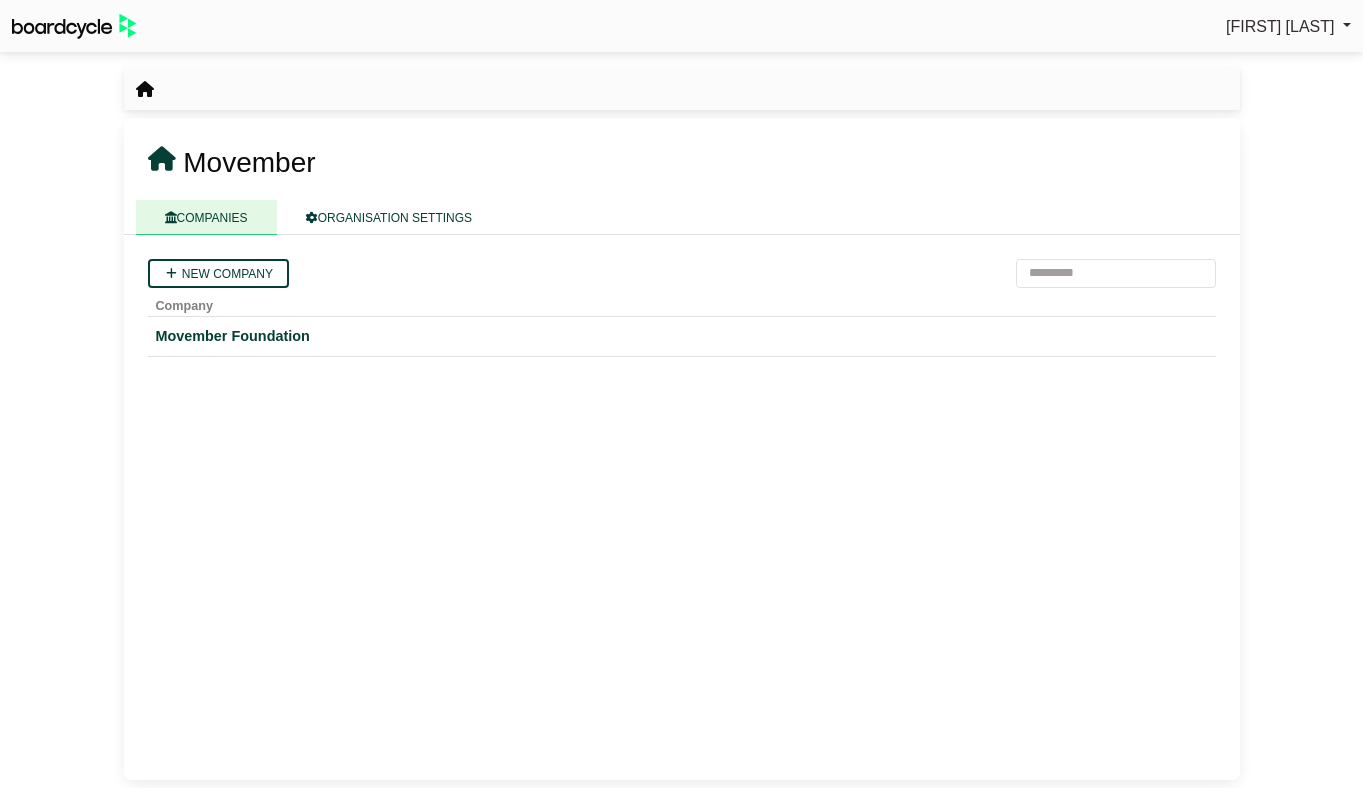 scroll, scrollTop: 0, scrollLeft: 0, axis: both 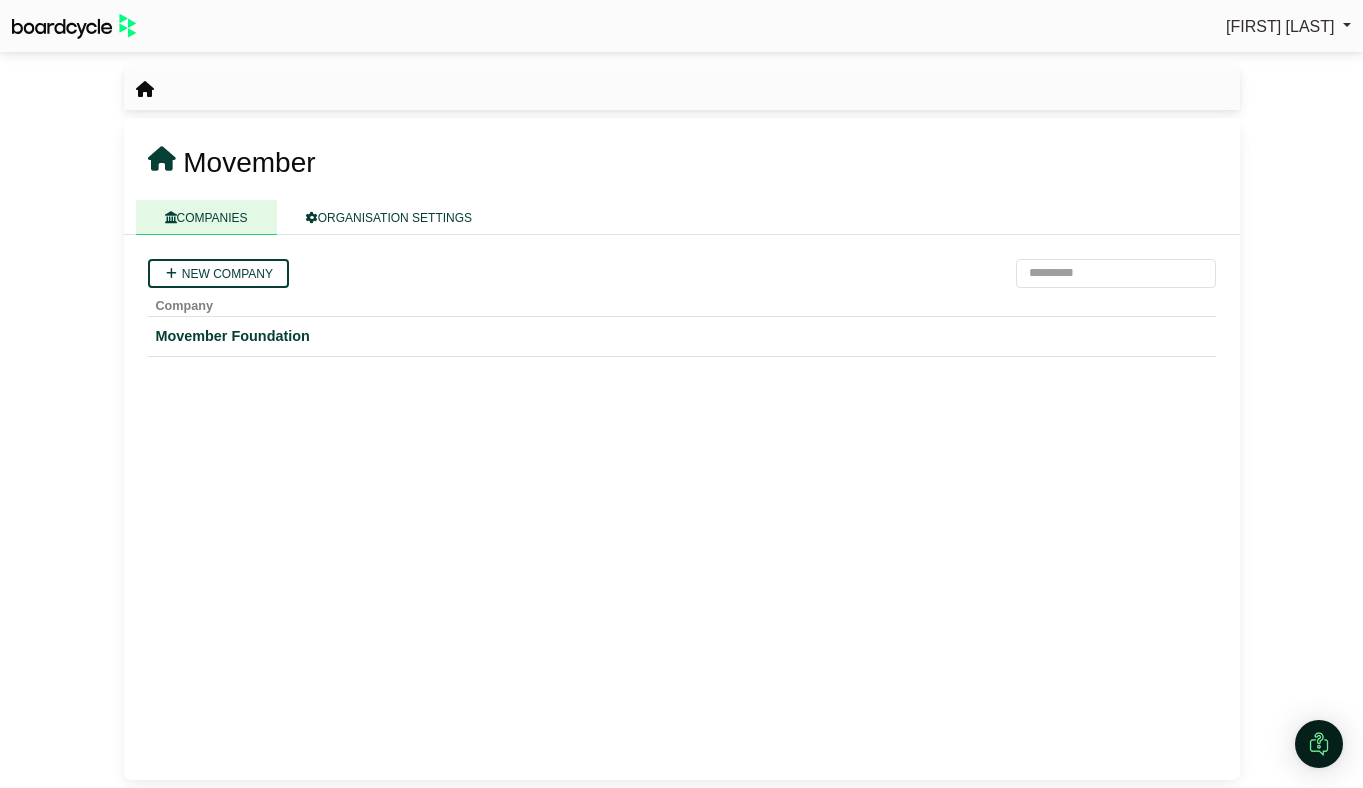 drag, startPoint x: 241, startPoint y: 338, endPoint x: 406, endPoint y: 559, distance: 275.80066 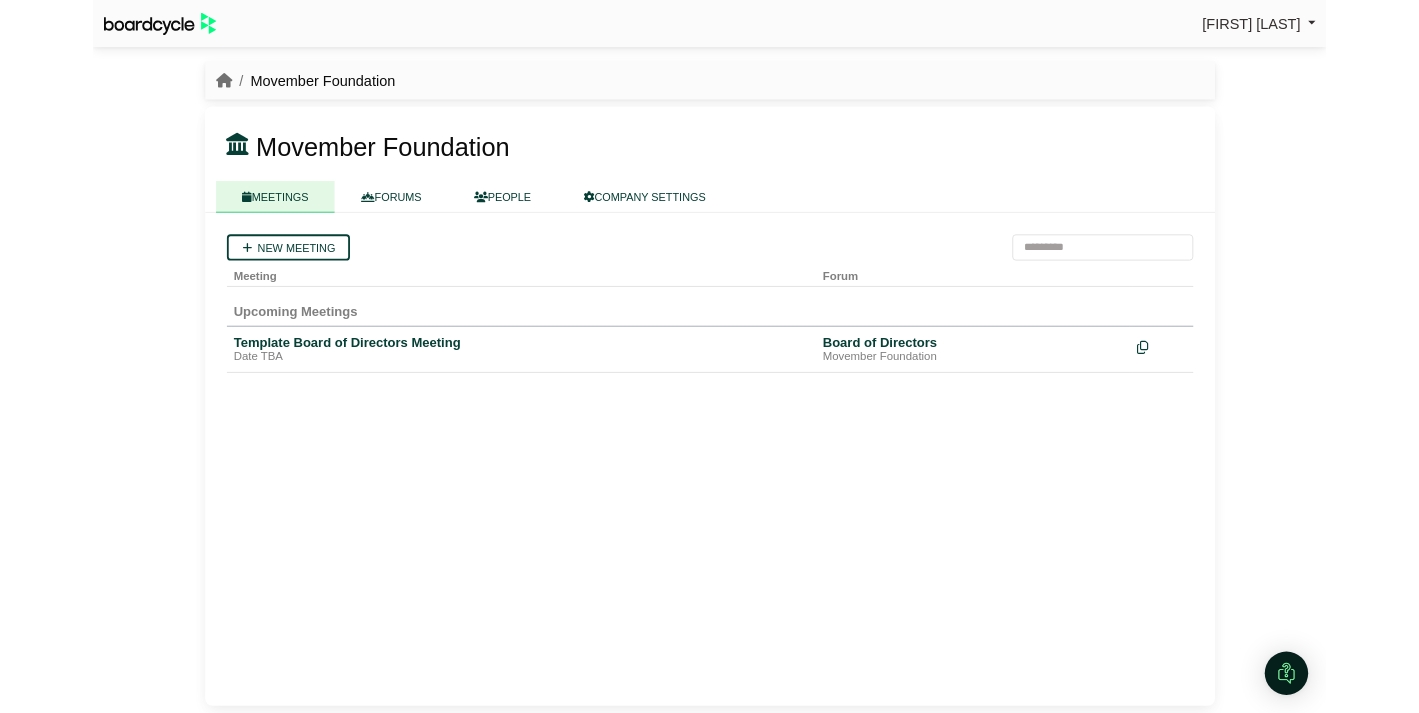 scroll, scrollTop: 0, scrollLeft: 0, axis: both 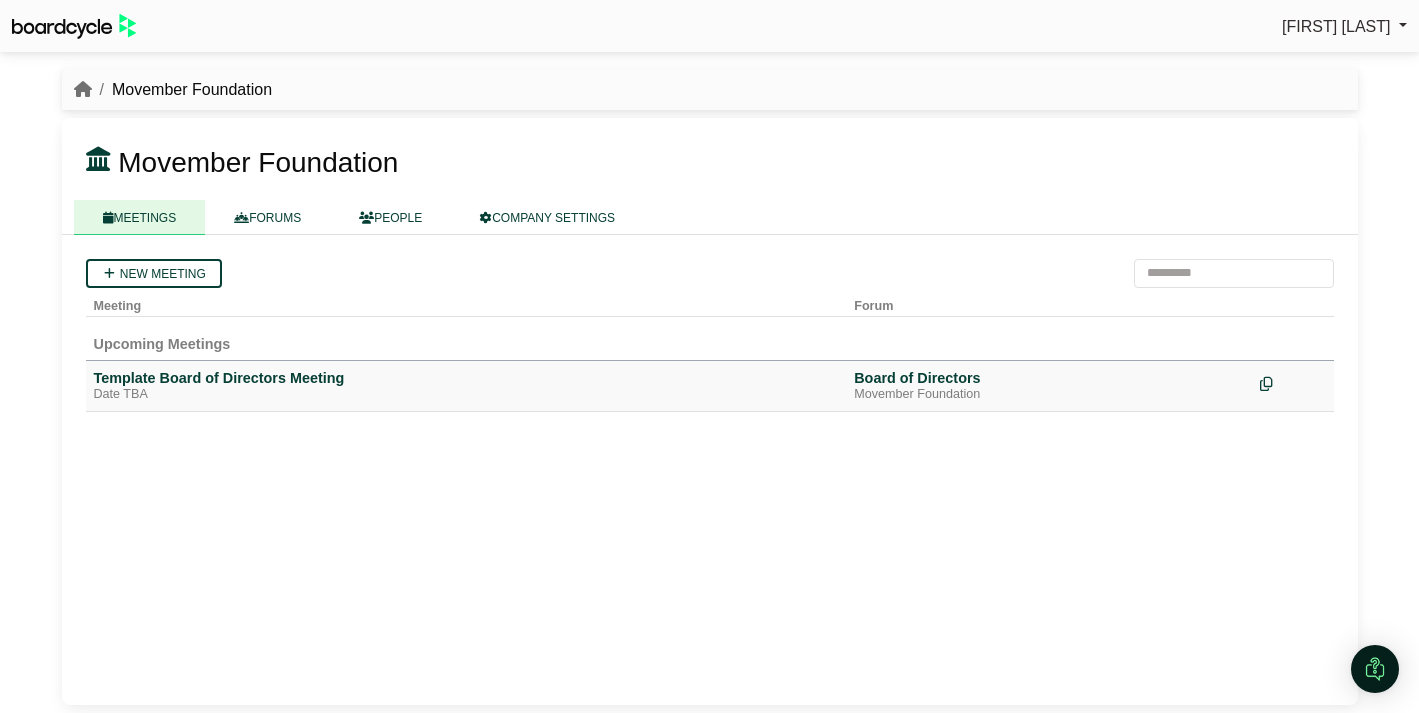 click on "Template Board of Directors Meeting" at bounding box center [466, 378] 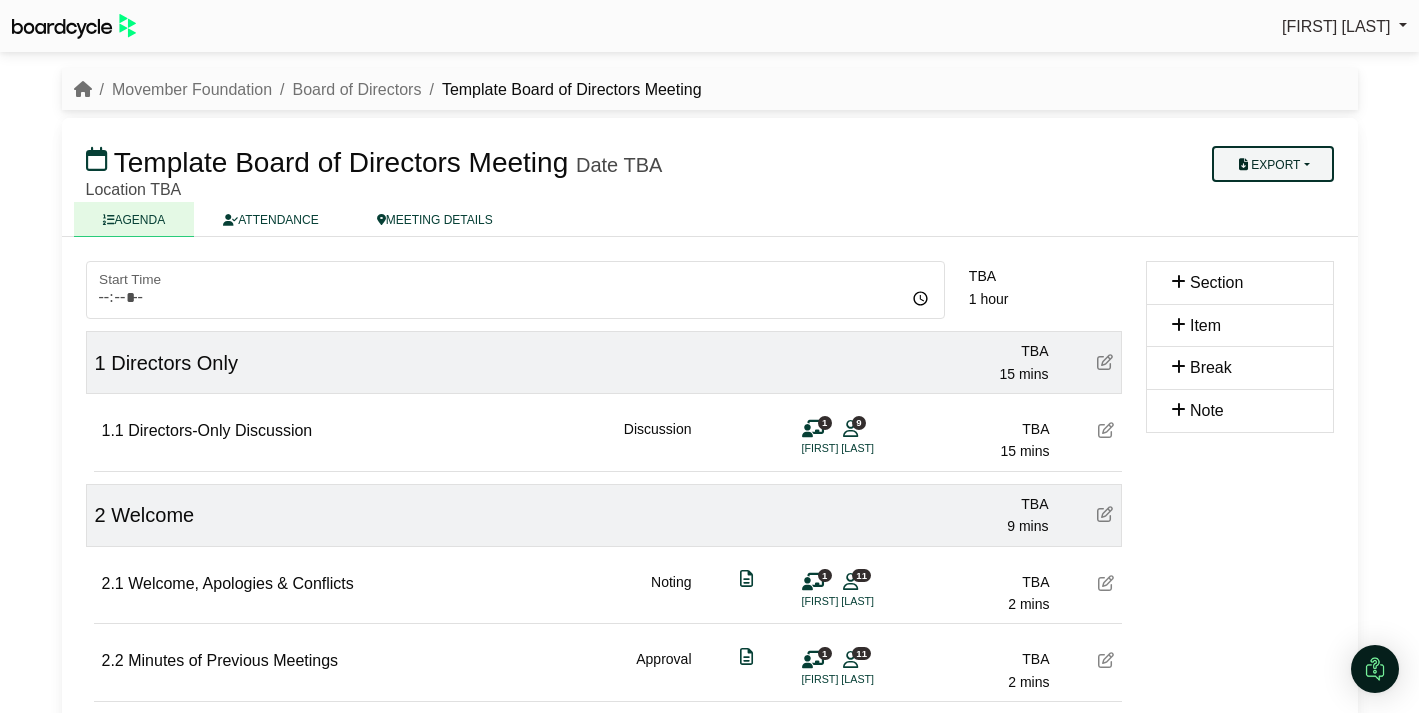 scroll, scrollTop: 0, scrollLeft: 0, axis: both 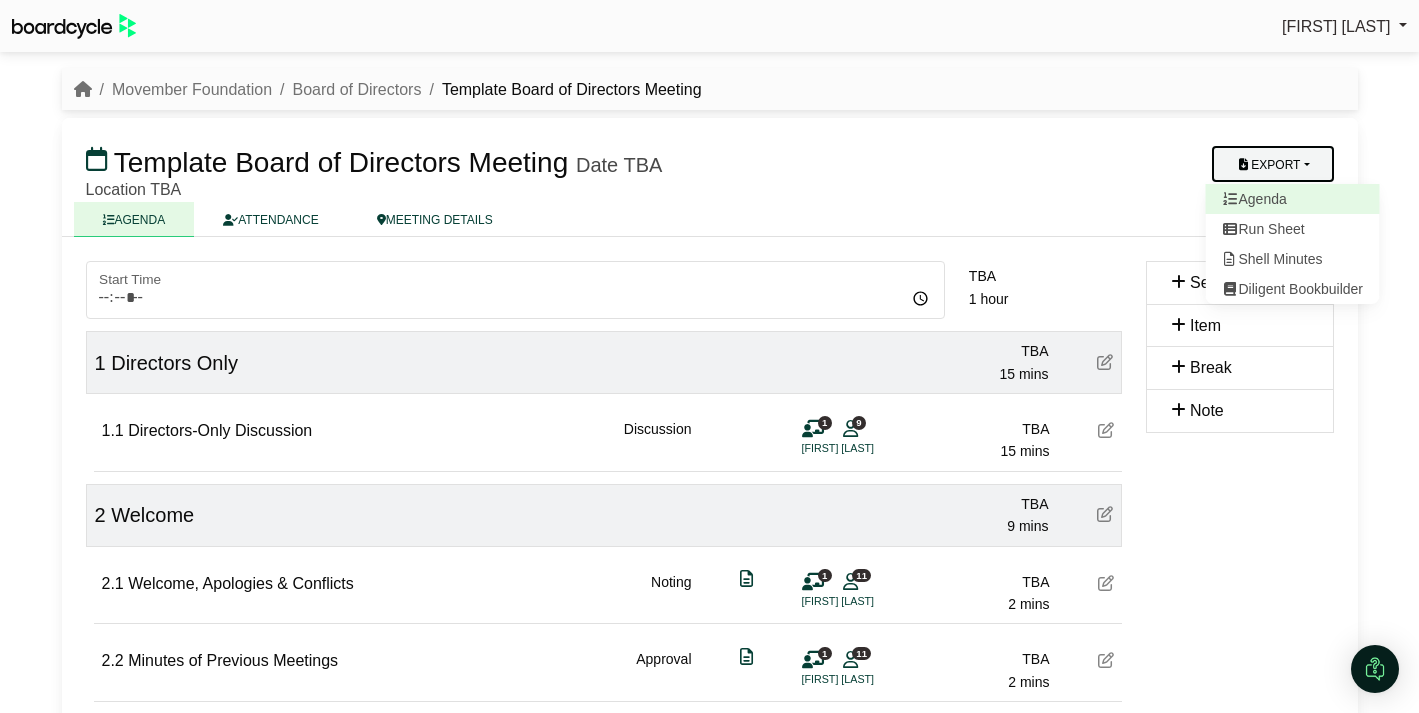 click on "Agenda" at bounding box center (1292, 199) 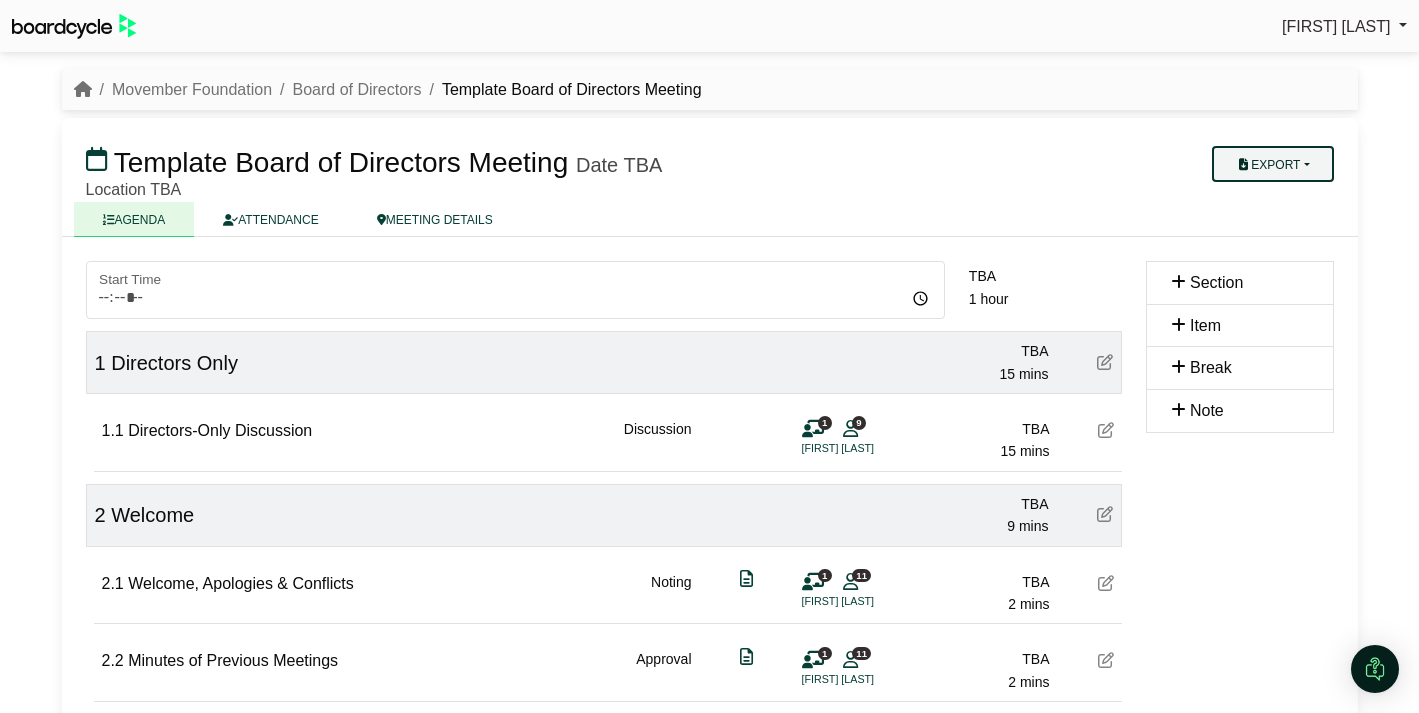 click on "Export" at bounding box center (1272, 164) 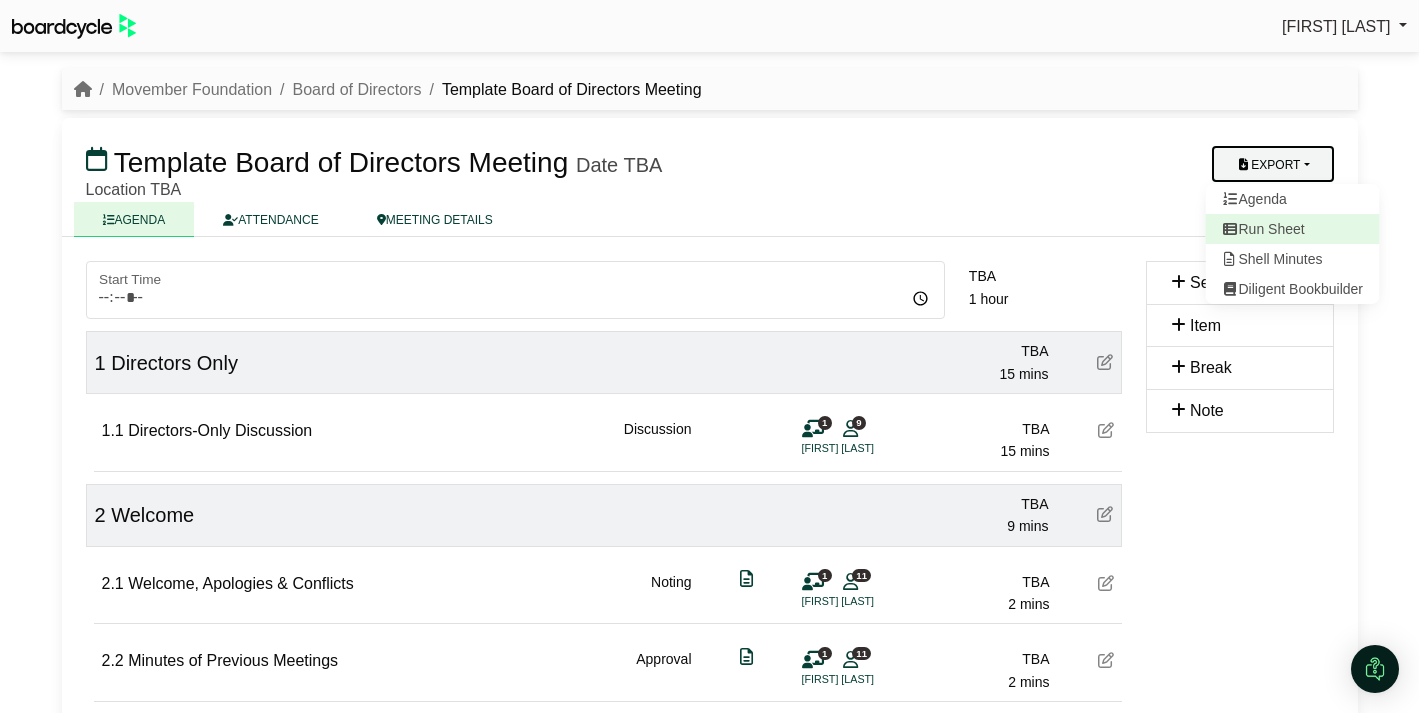 click on "Run Sheet" at bounding box center (1292, 229) 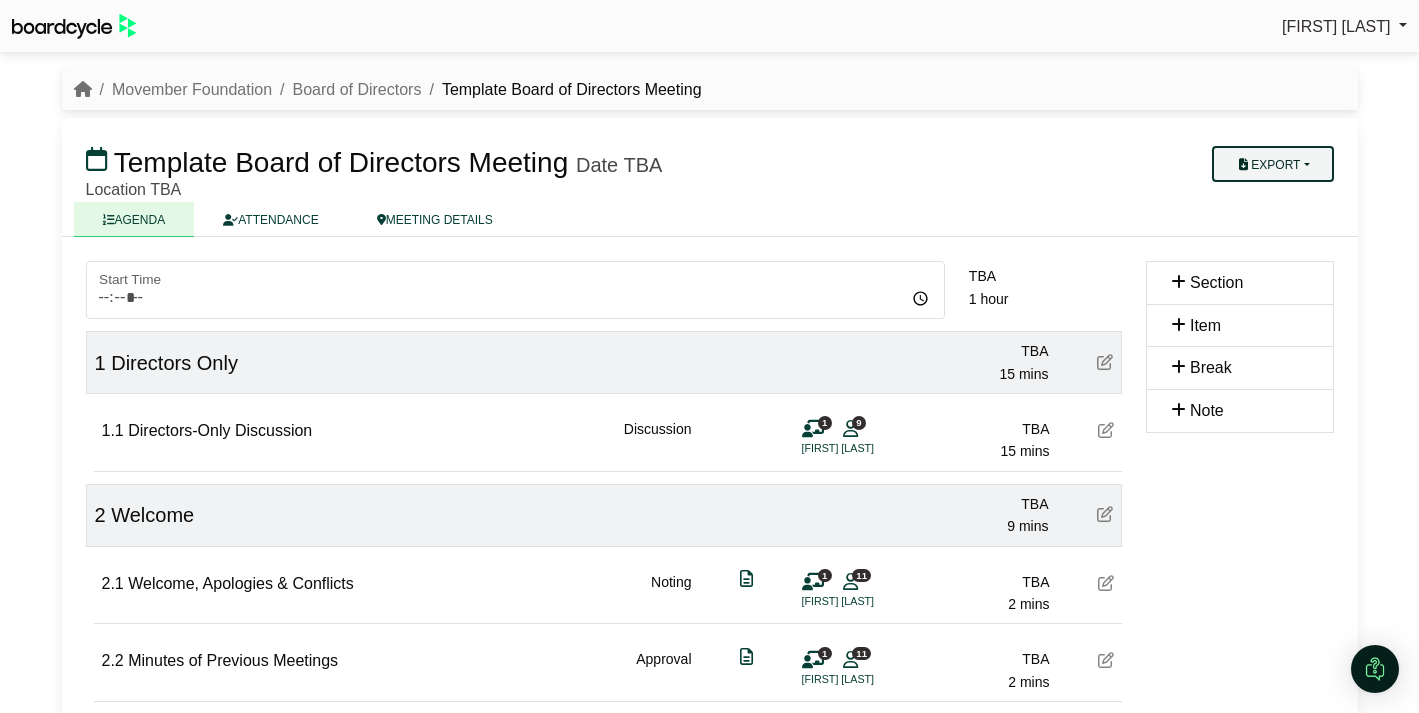 click on "Export" at bounding box center (1272, 164) 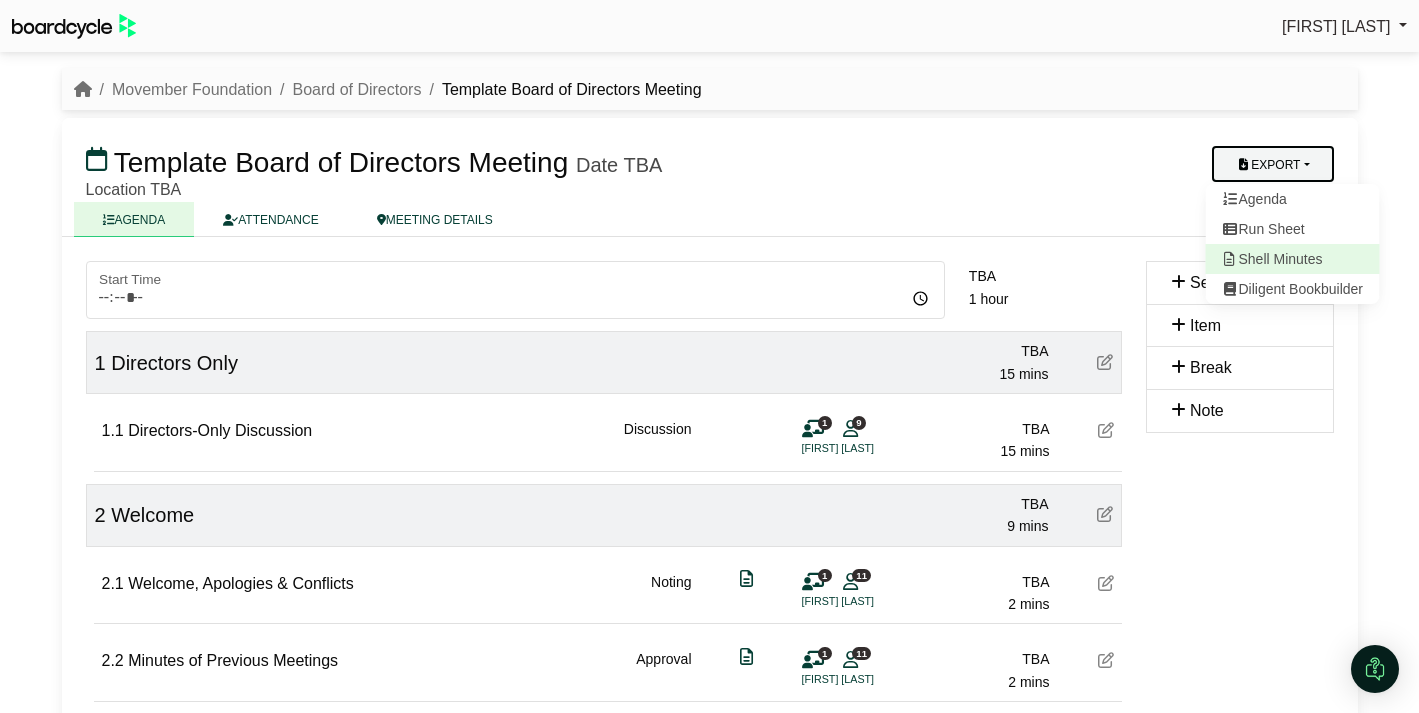 click on "Shell Minutes" at bounding box center [1292, 259] 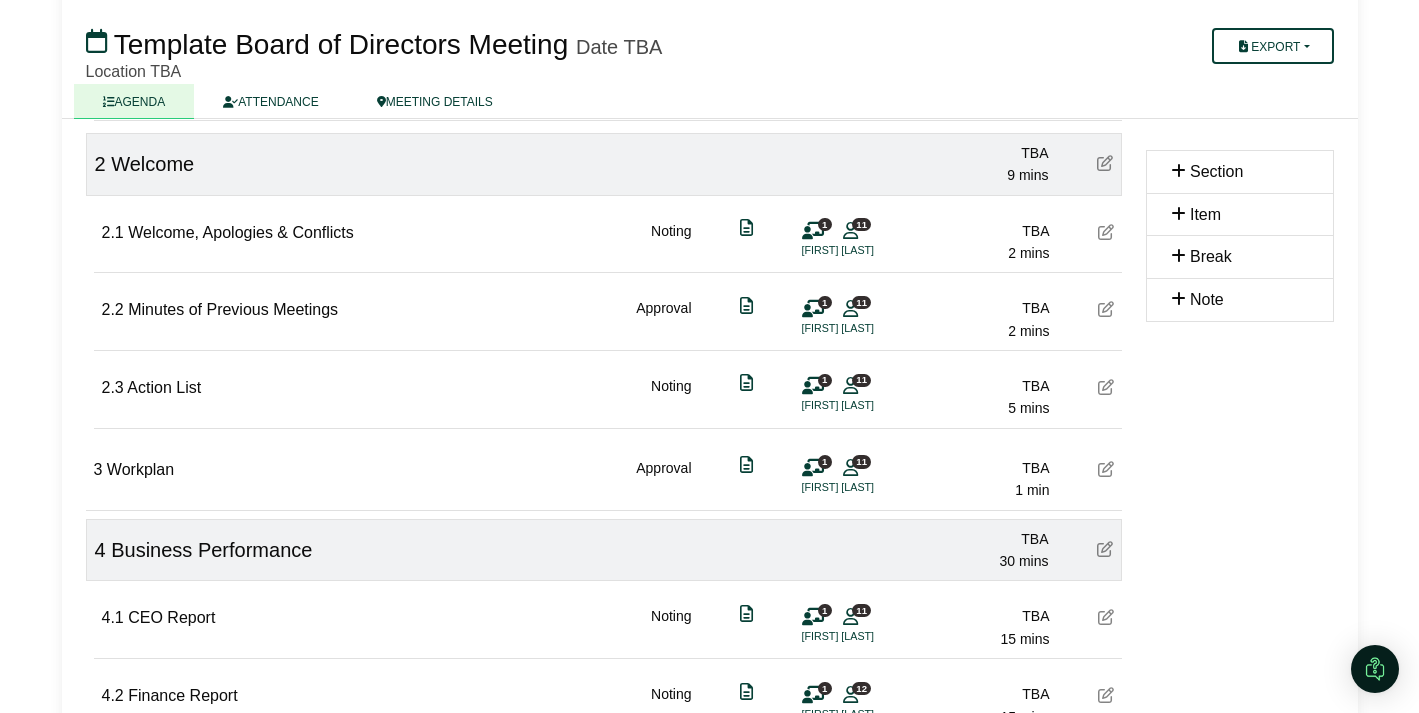scroll, scrollTop: 354, scrollLeft: 0, axis: vertical 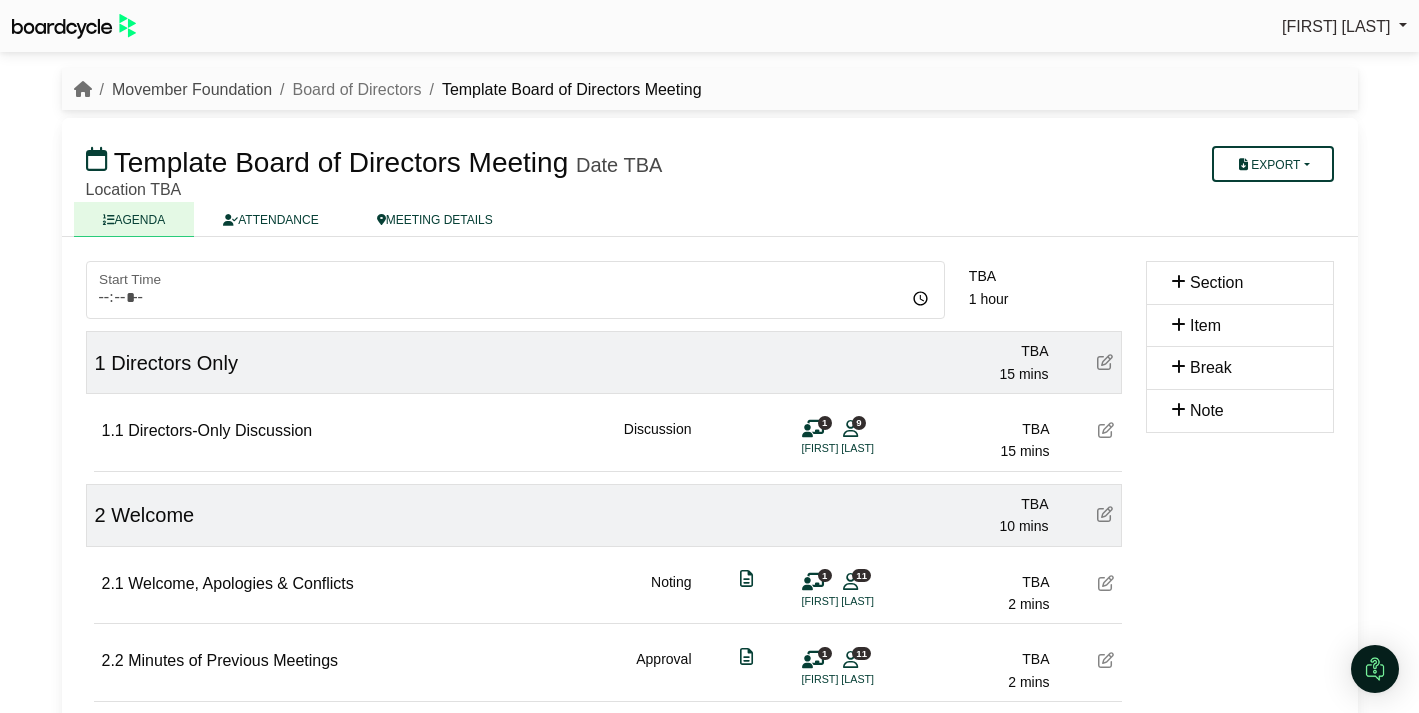 click on "Movember Foundation" at bounding box center [192, 89] 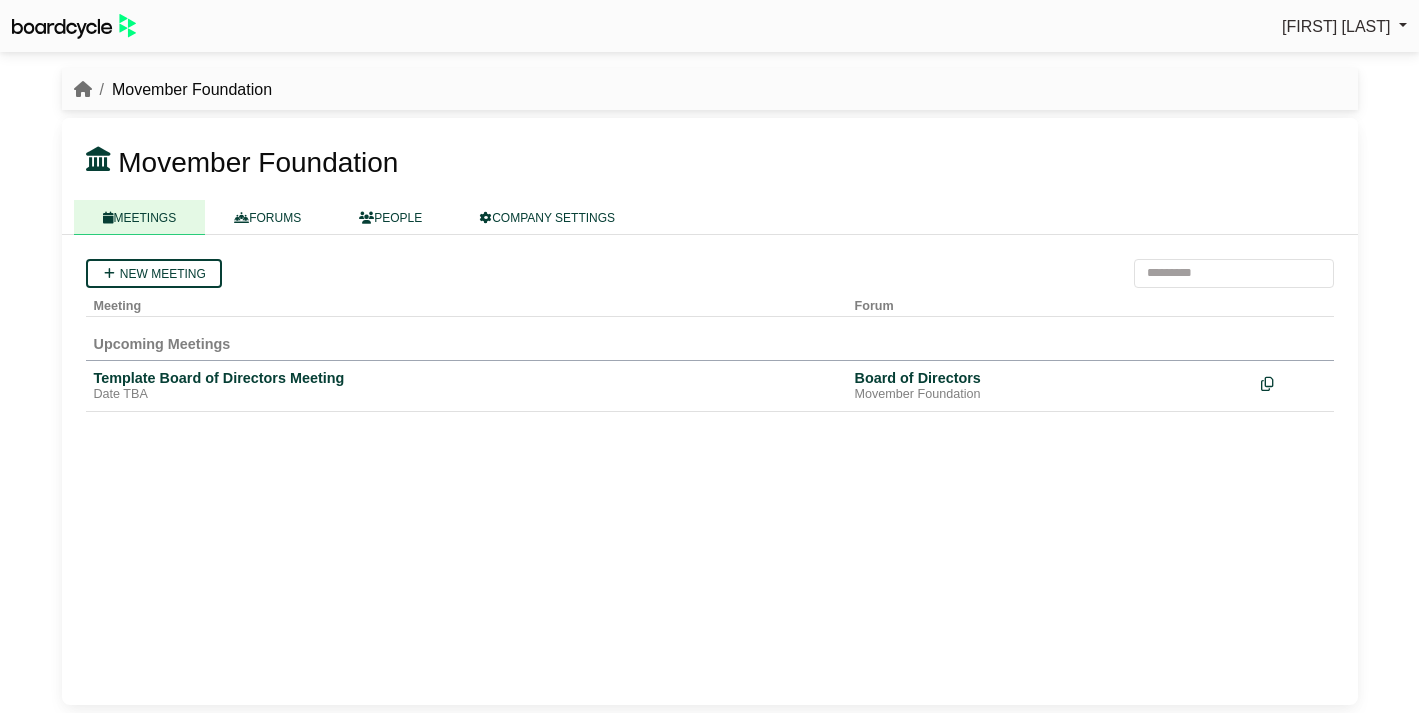 scroll, scrollTop: 0, scrollLeft: 0, axis: both 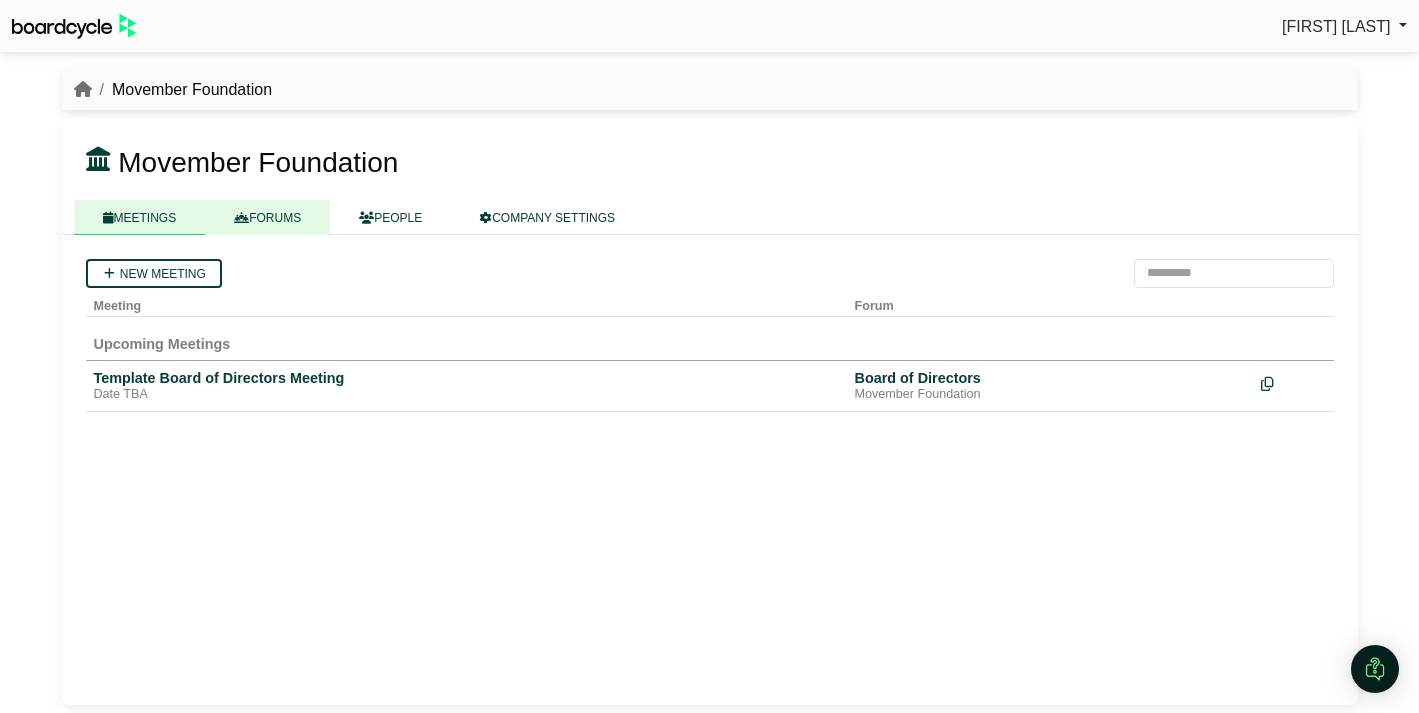 click on "FORUMS" at bounding box center (267, 217) 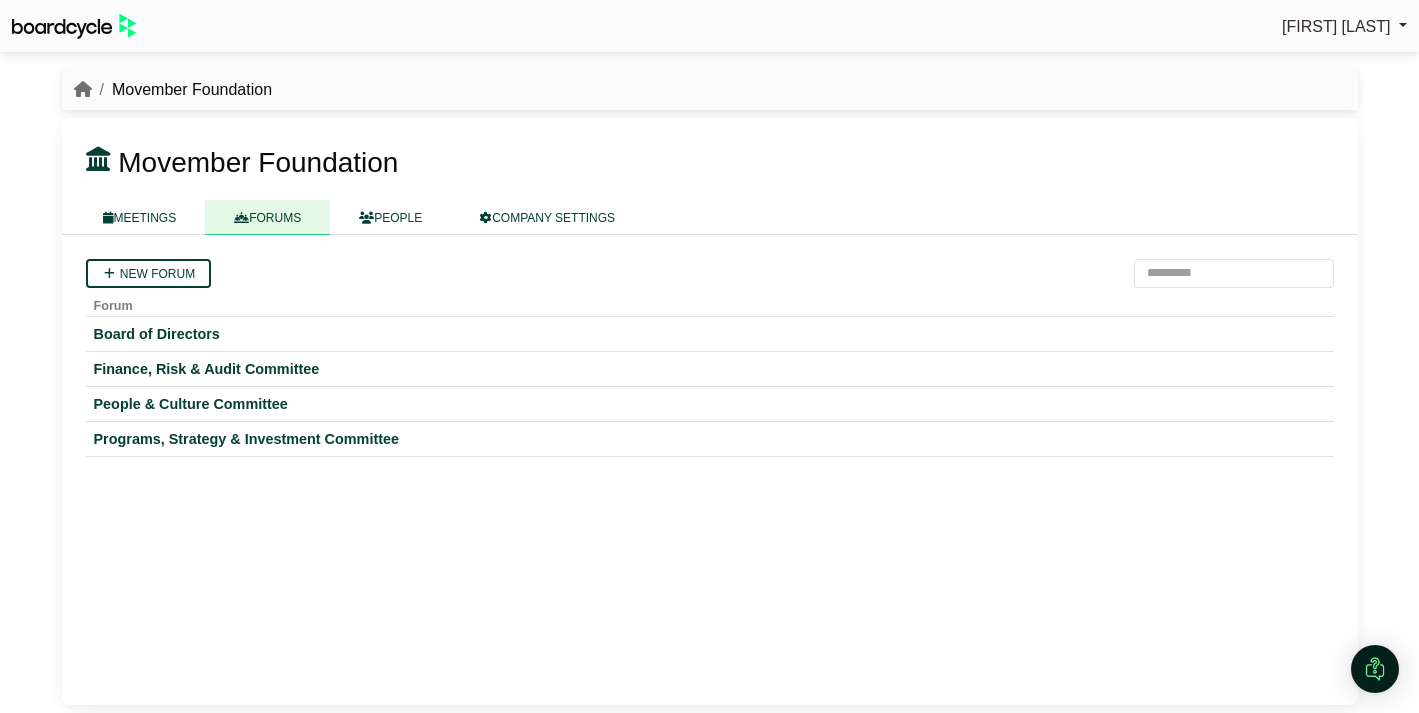 scroll, scrollTop: 0, scrollLeft: 0, axis: both 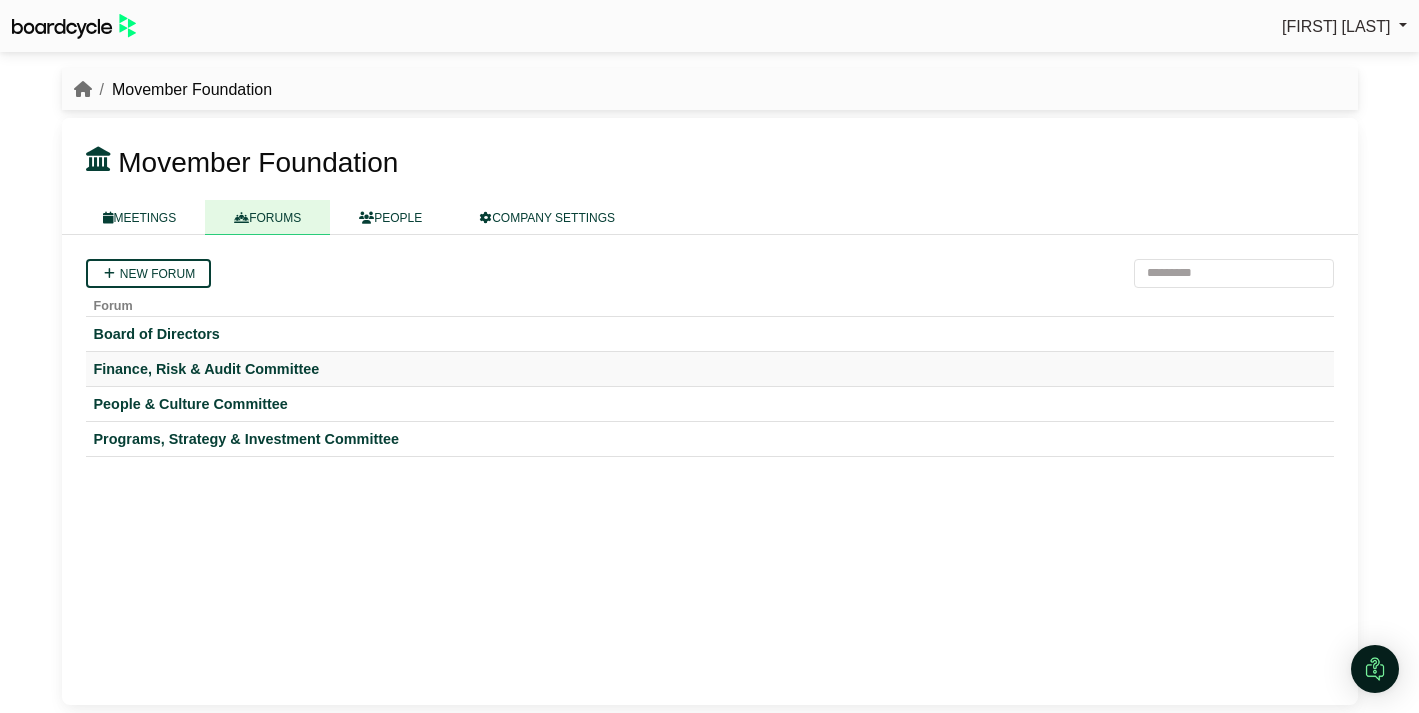 click on "Finance, Risk & Audit Committee" at bounding box center [710, 369] 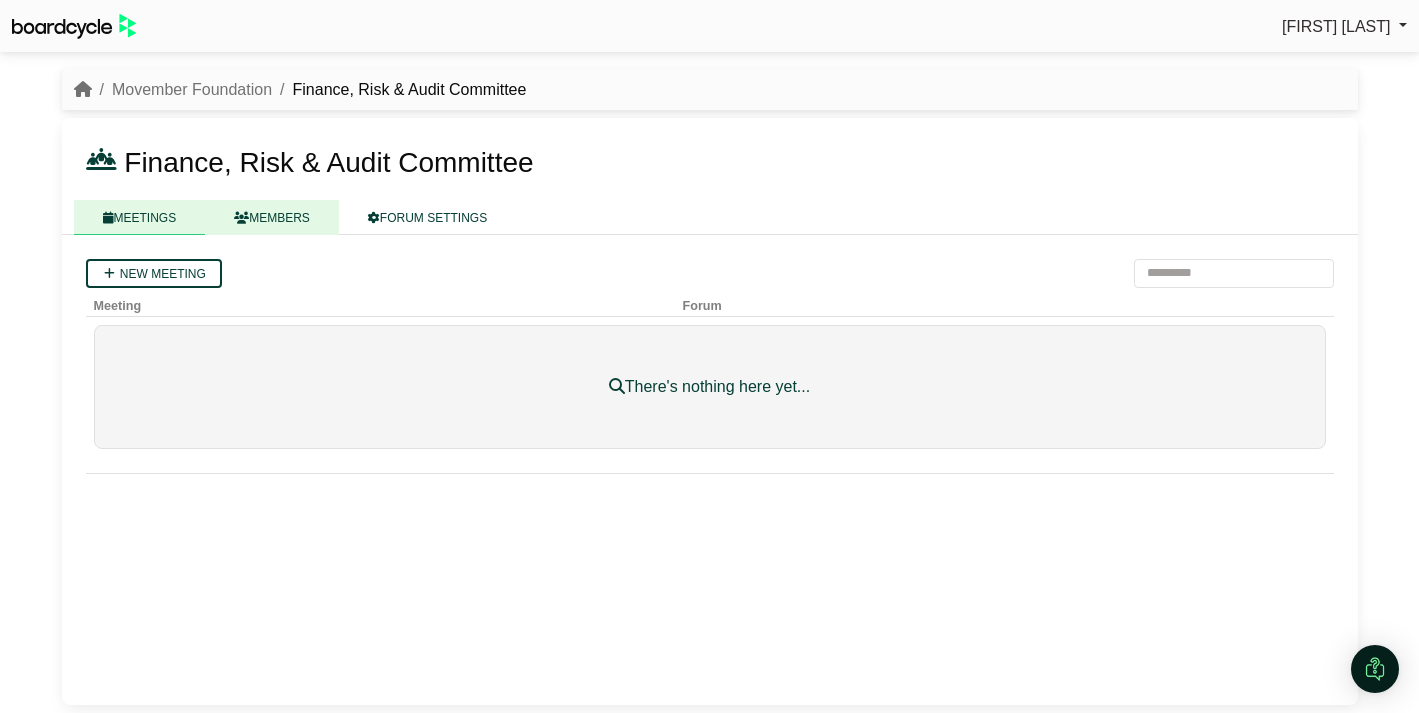 scroll, scrollTop: 0, scrollLeft: 0, axis: both 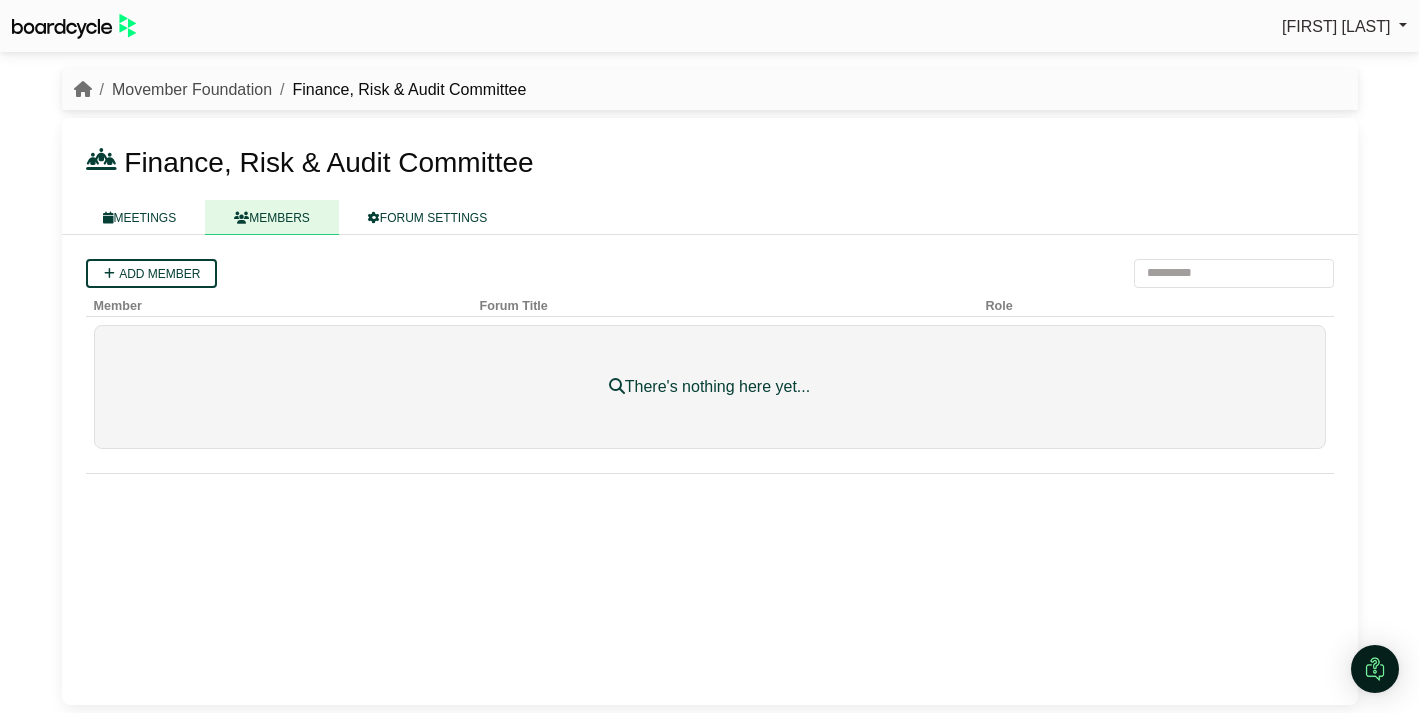 click on "Movember Foundation" at bounding box center (192, 89) 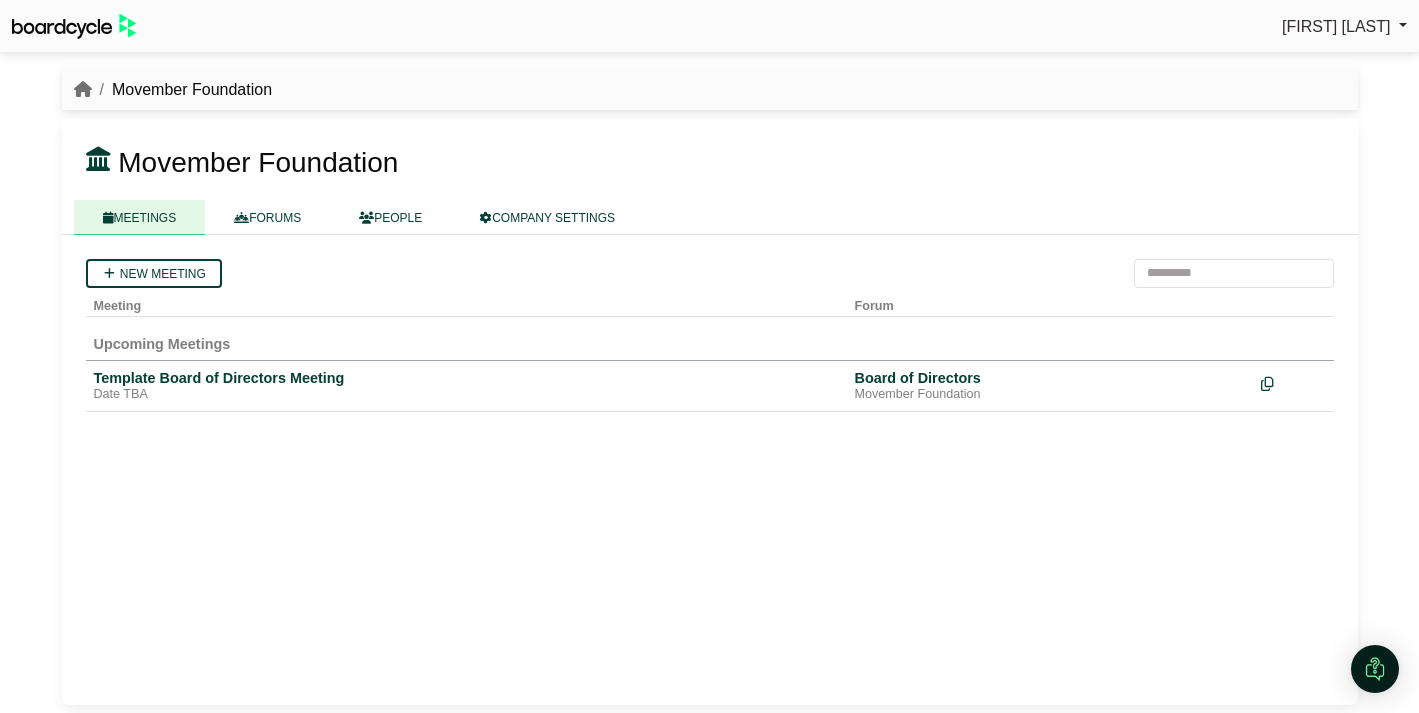 scroll, scrollTop: 0, scrollLeft: 0, axis: both 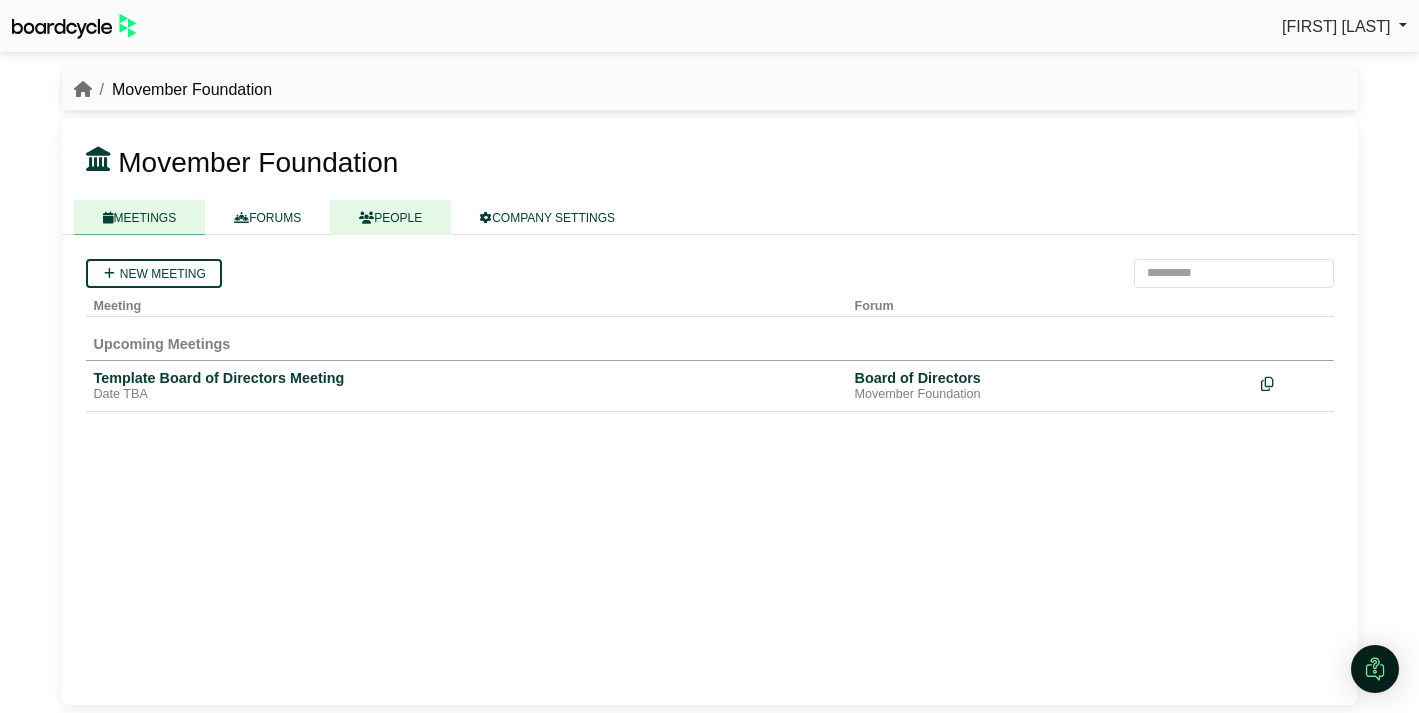 click on "PEOPLE" at bounding box center (390, 217) 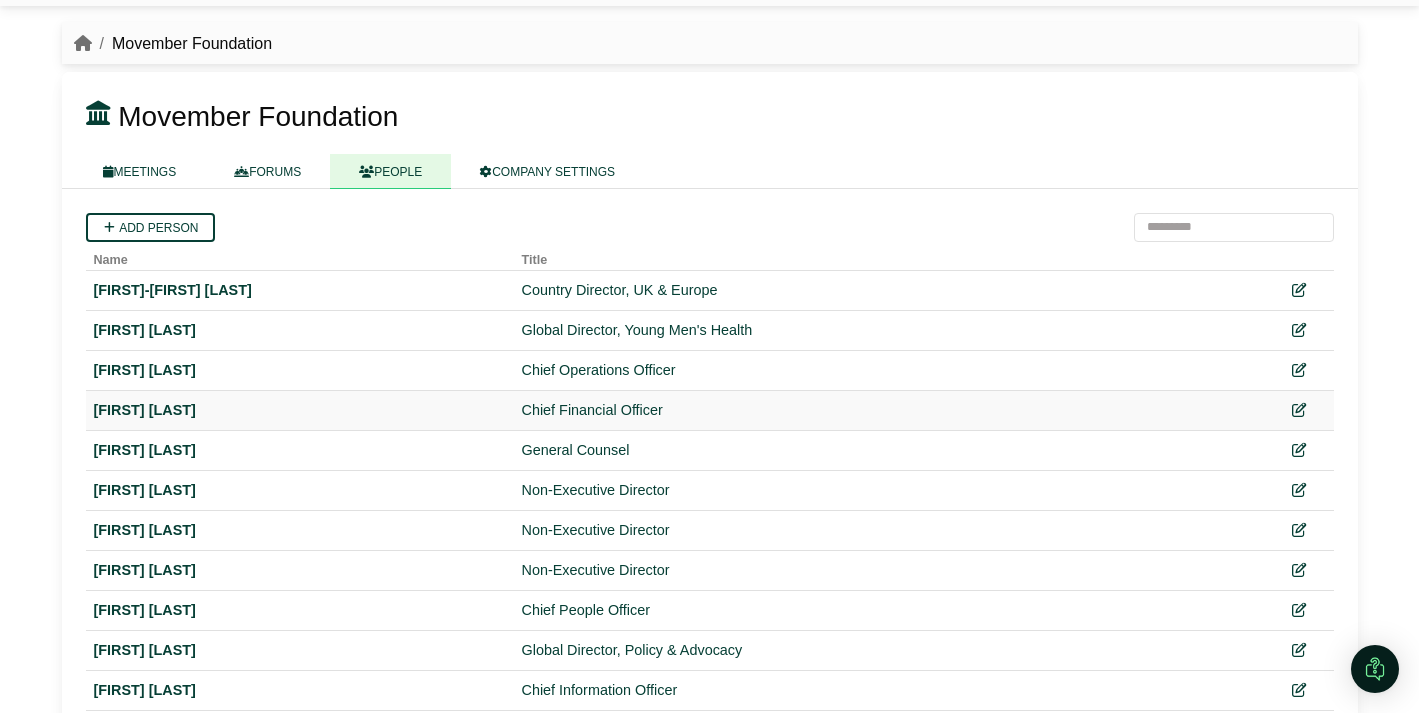 scroll, scrollTop: 39, scrollLeft: 0, axis: vertical 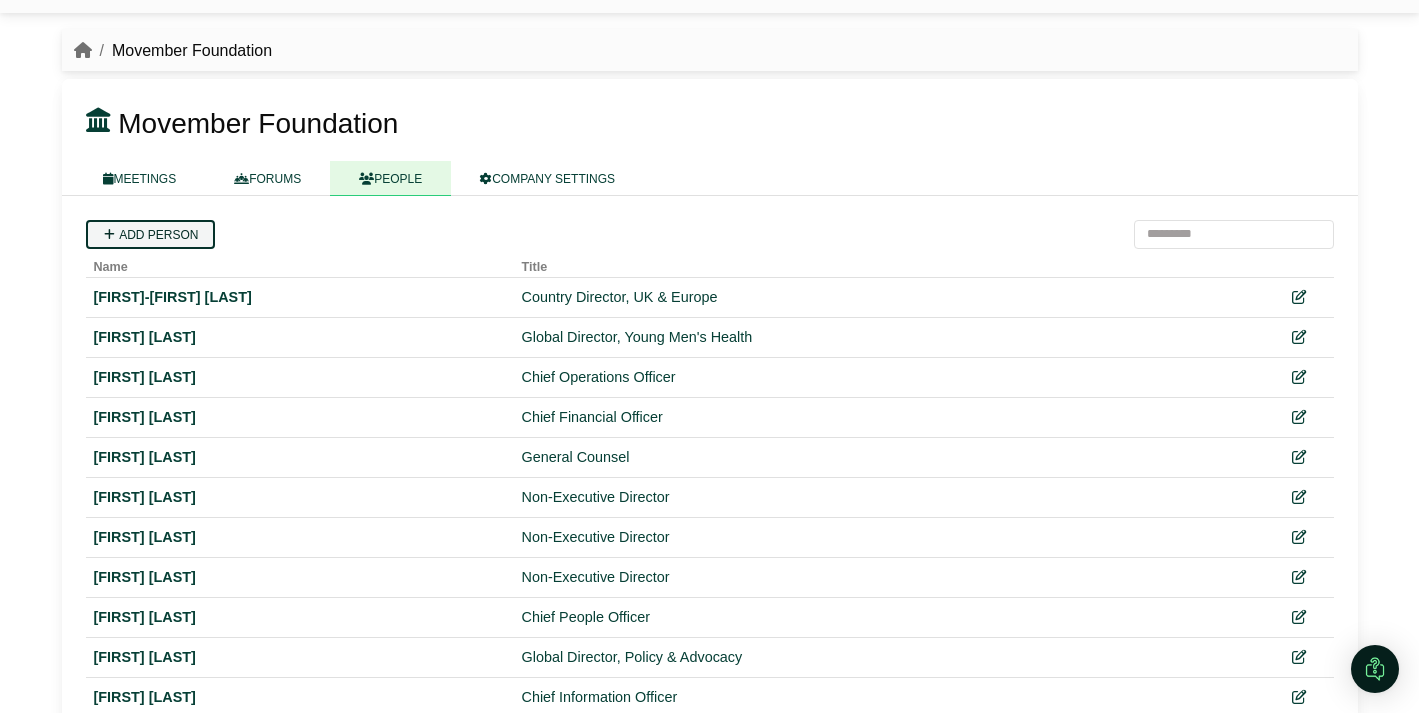 click on "Add person" at bounding box center [150, 234] 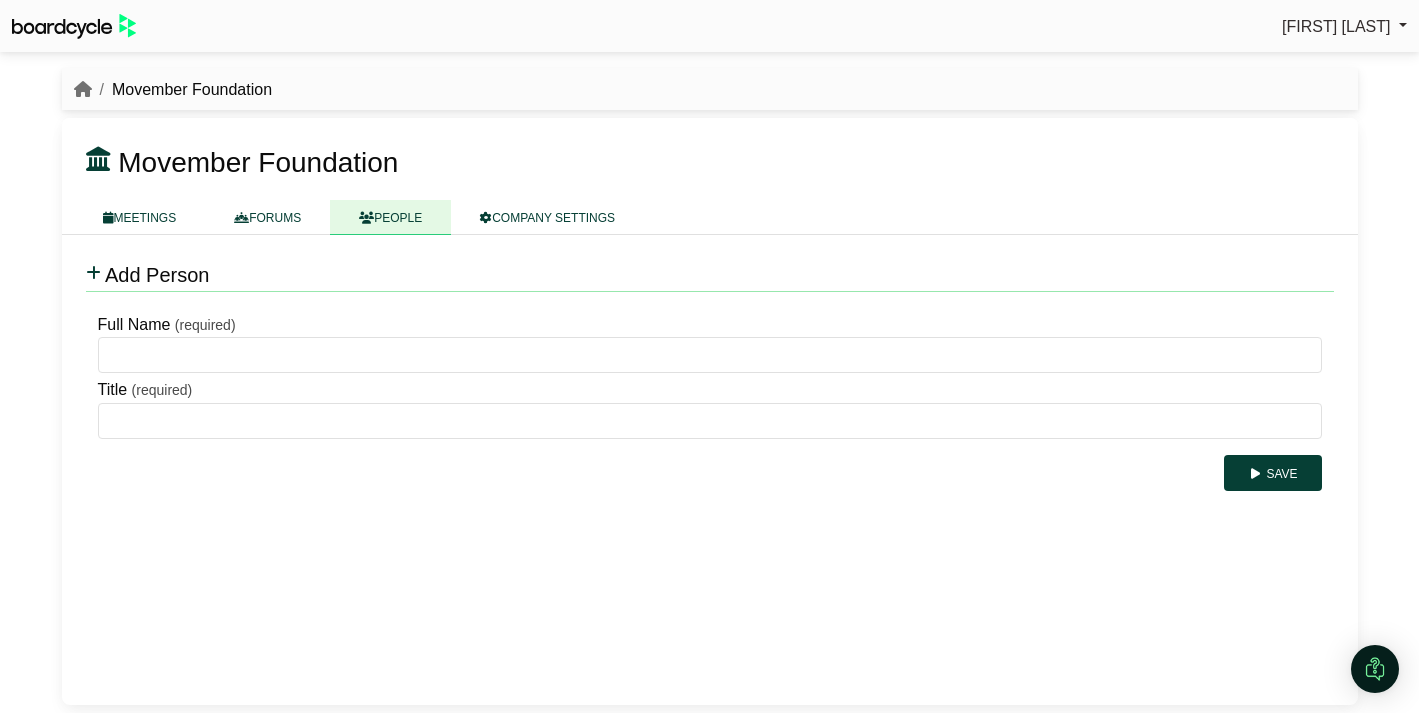 scroll, scrollTop: 0, scrollLeft: 0, axis: both 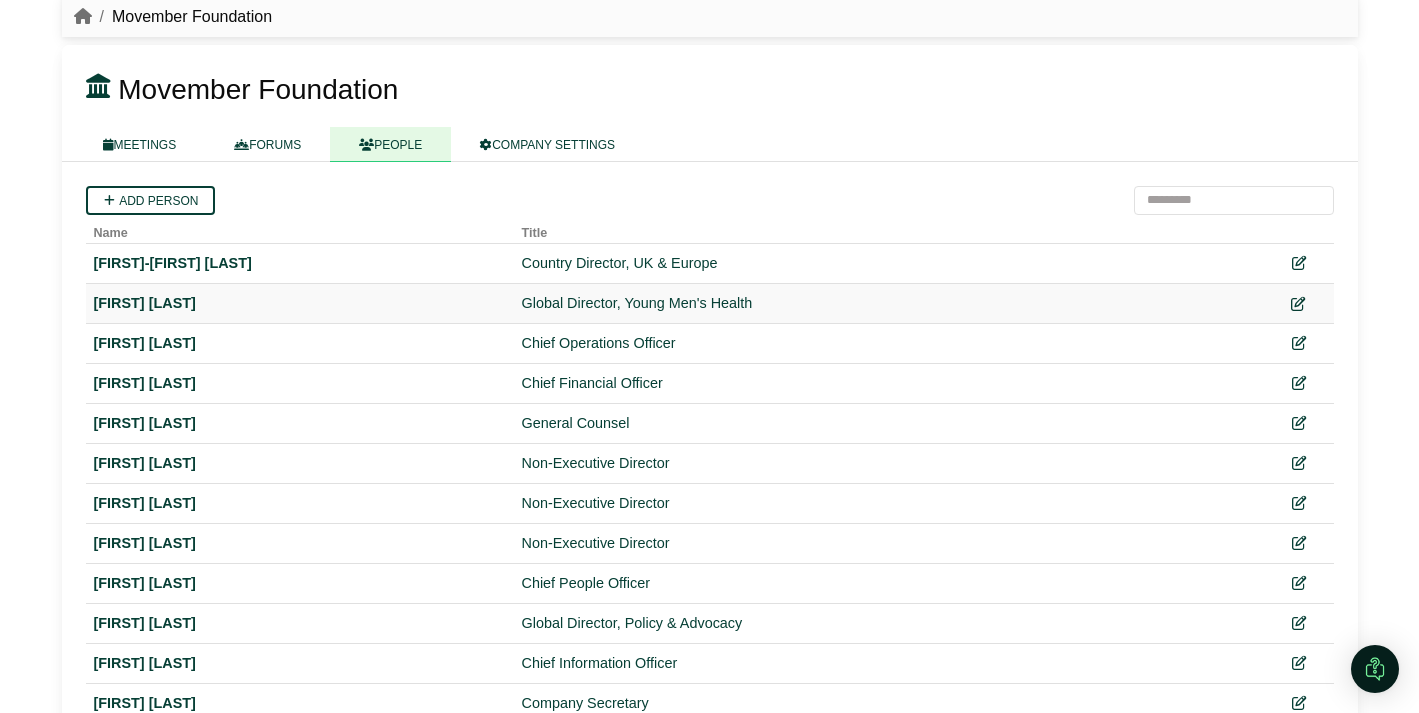 click at bounding box center [1298, 304] 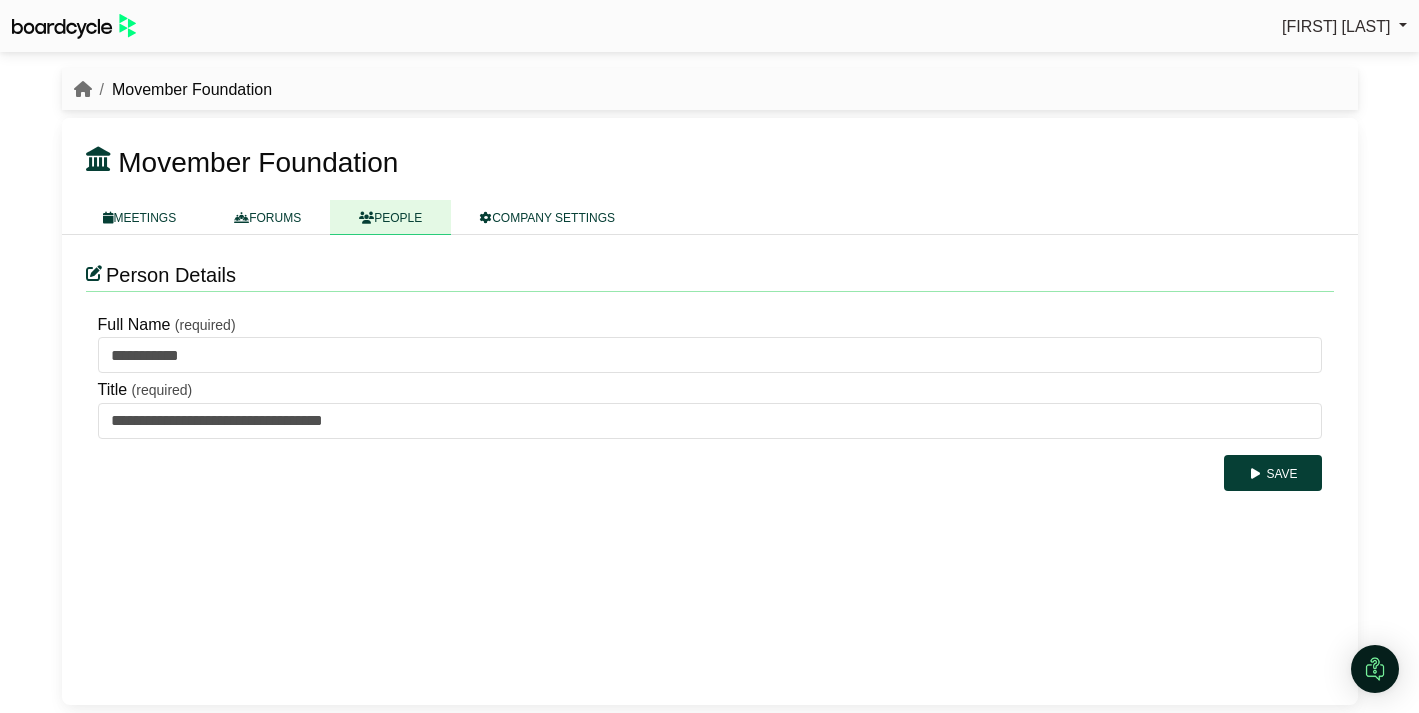 scroll, scrollTop: 0, scrollLeft: 0, axis: both 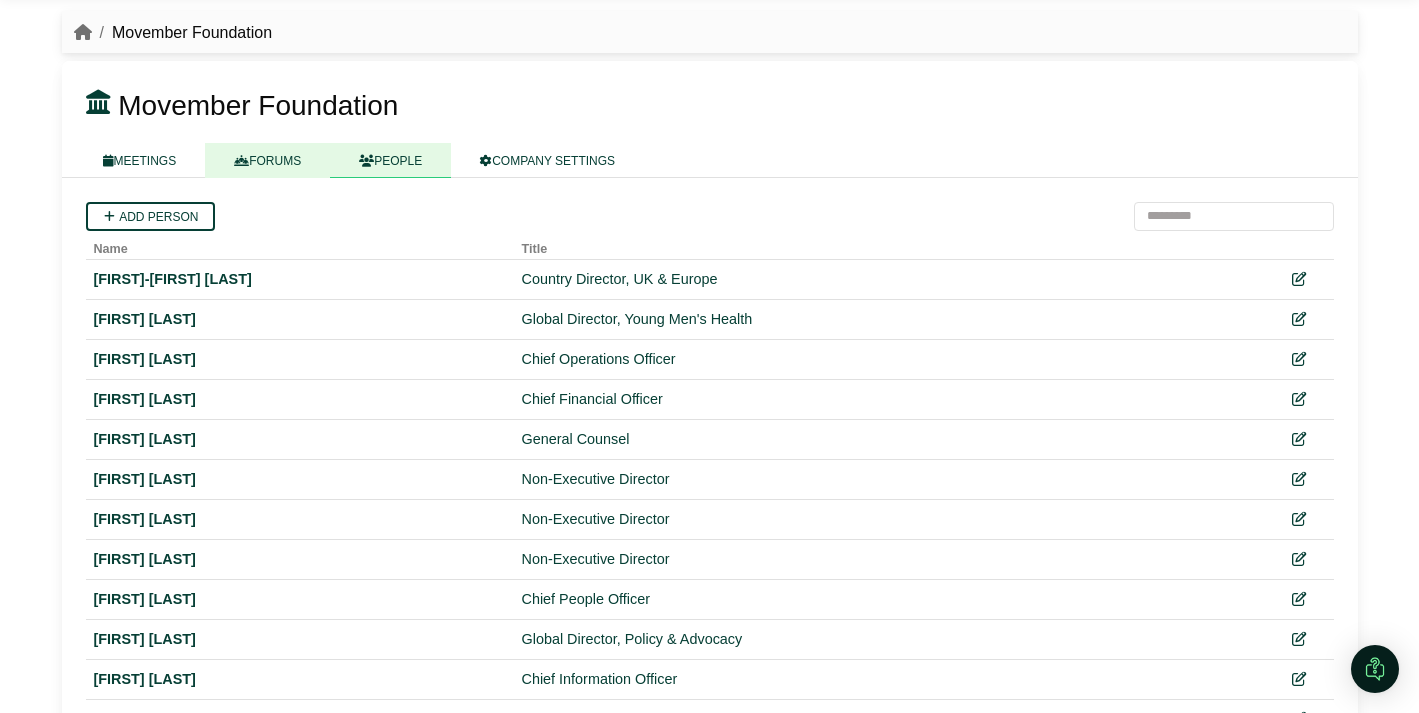 click on "FORUMS" at bounding box center [267, 160] 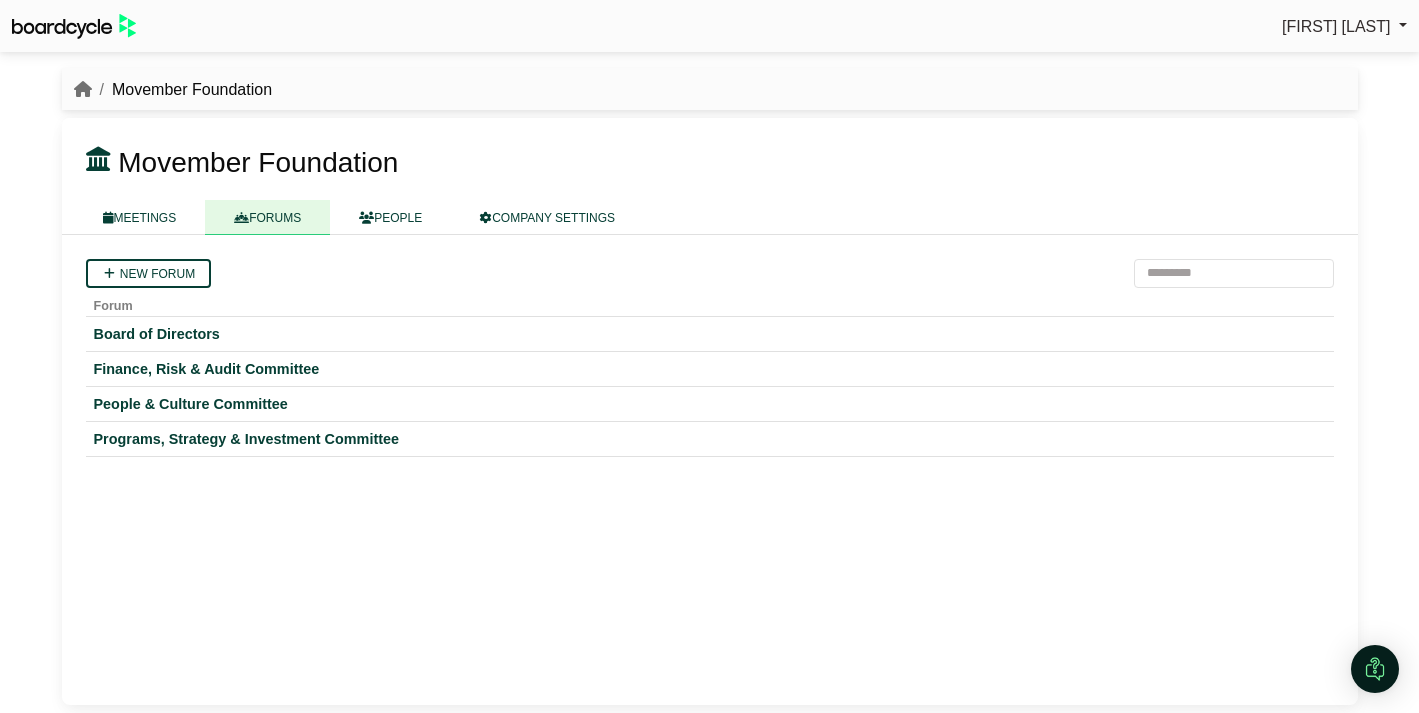 scroll, scrollTop: 0, scrollLeft: 0, axis: both 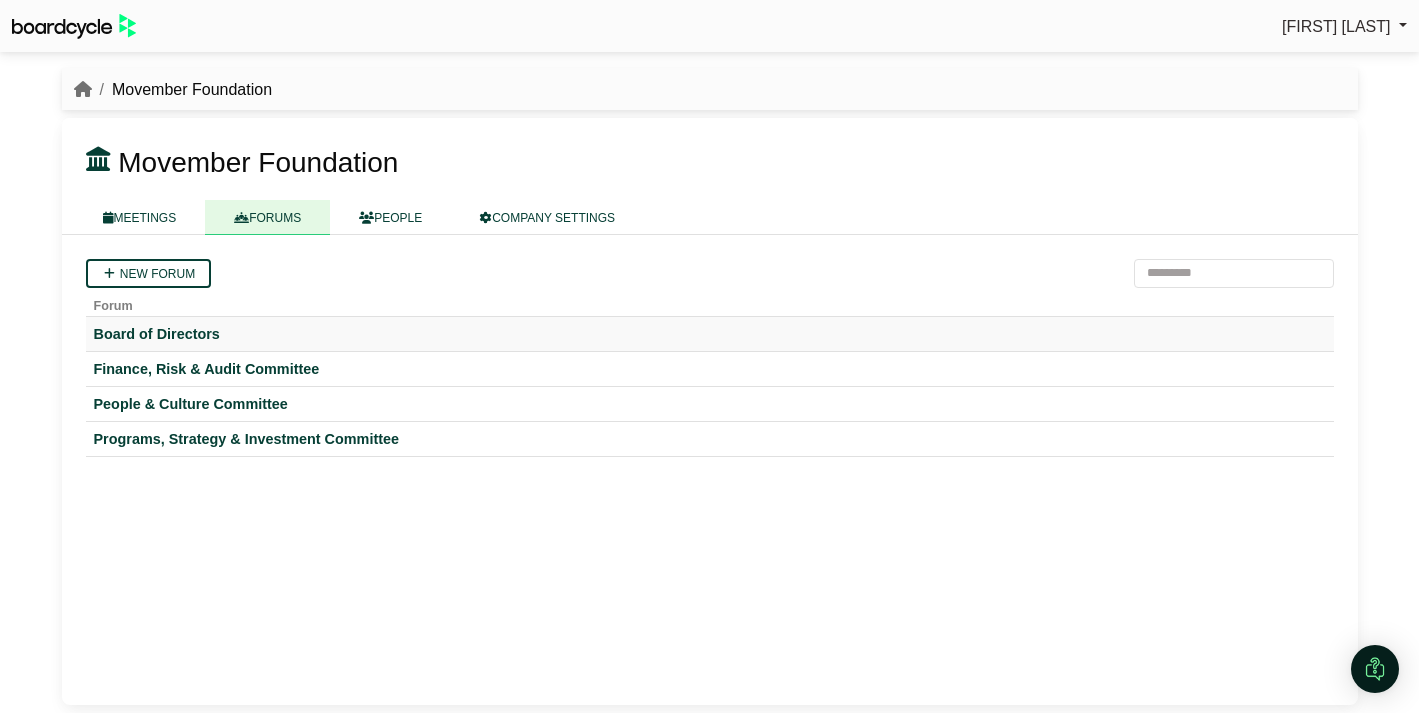 click on "Board of Directors" at bounding box center (710, 334) 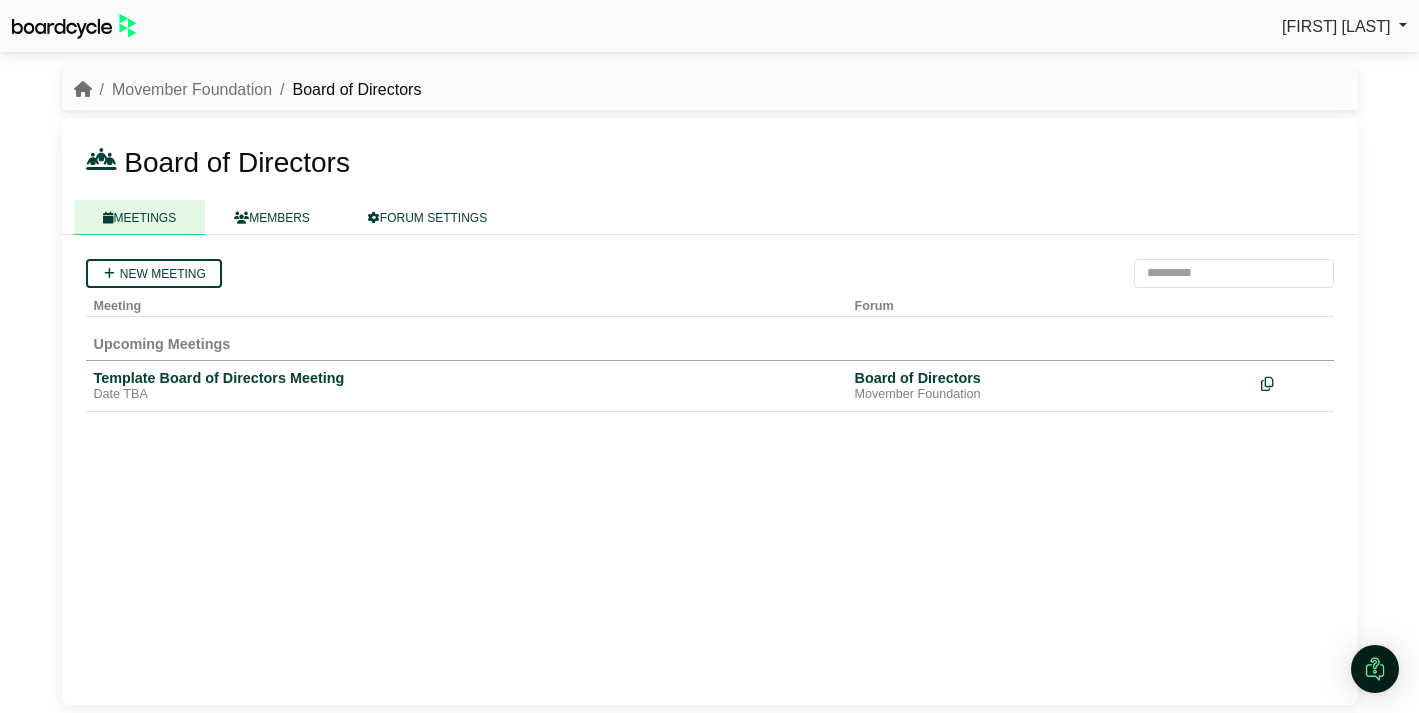 scroll, scrollTop: 0, scrollLeft: 0, axis: both 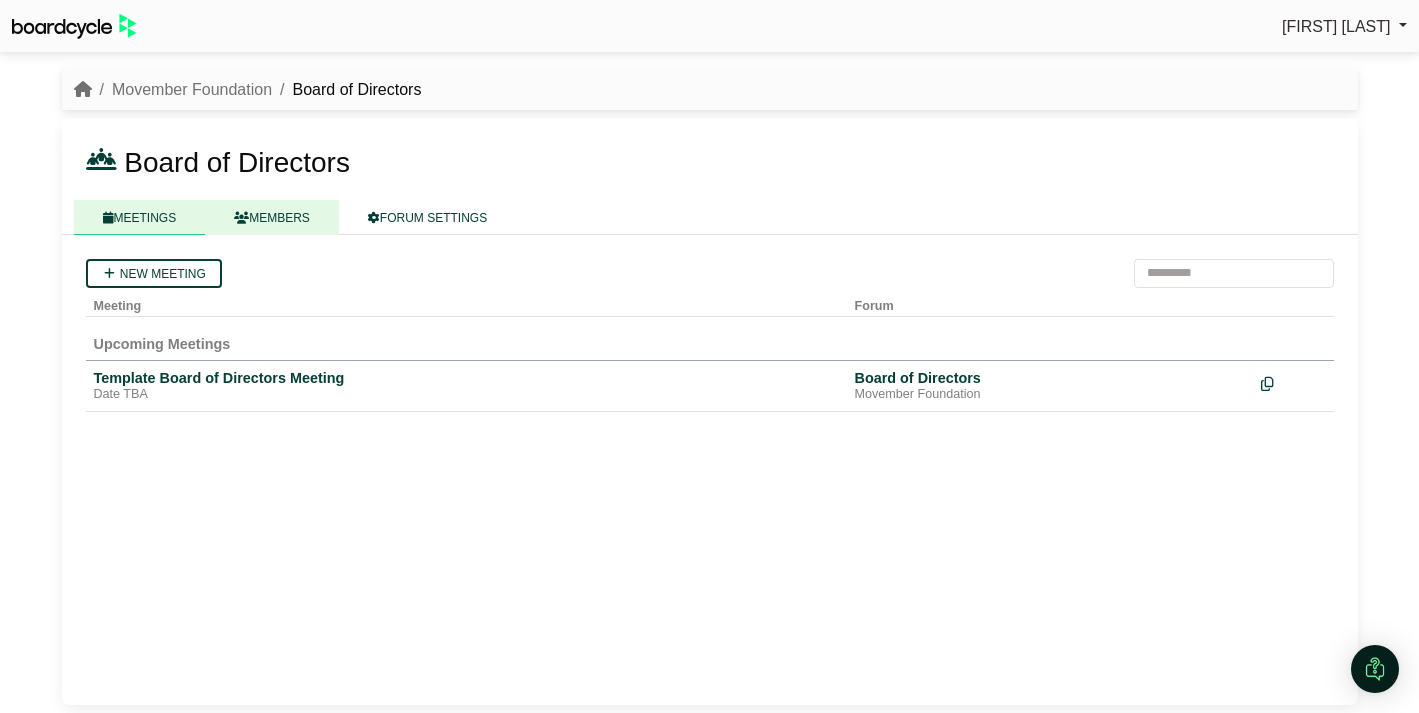 click on "MEMBERS" at bounding box center (272, 217) 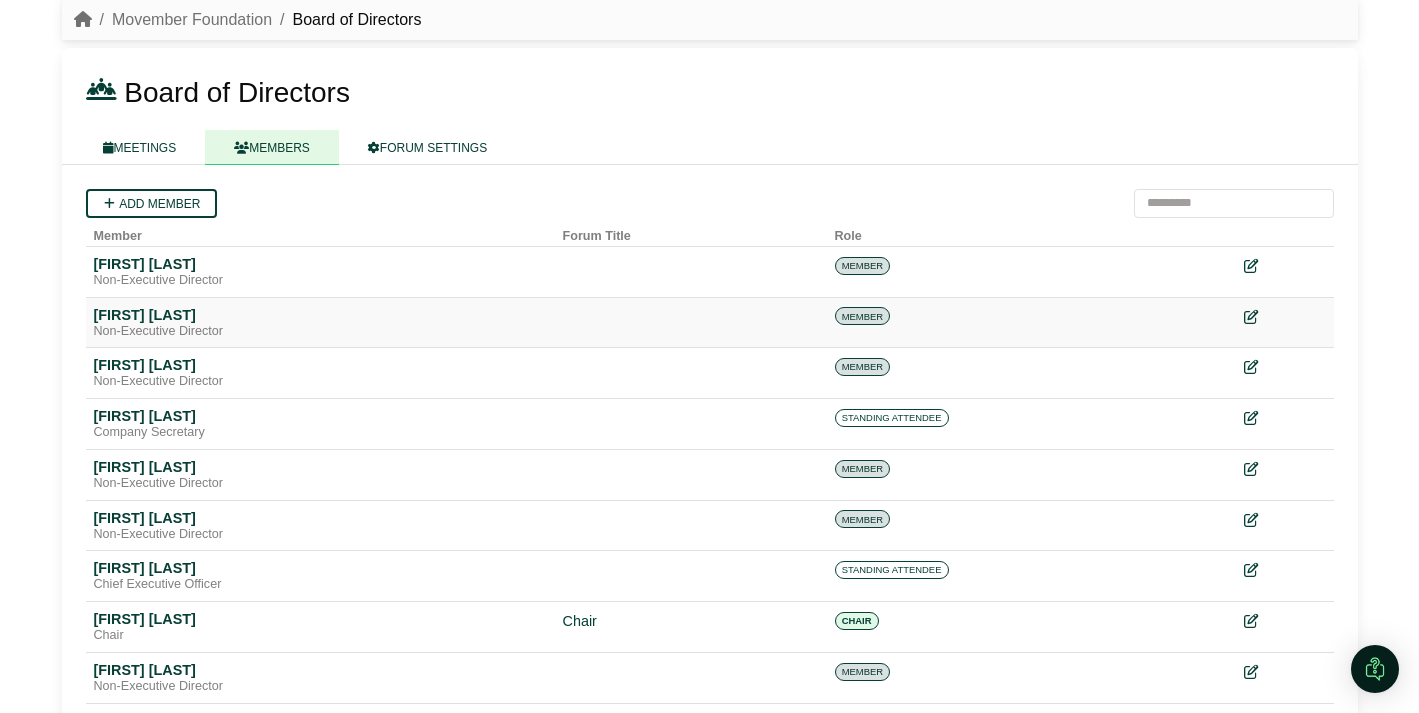 scroll, scrollTop: 69, scrollLeft: 0, axis: vertical 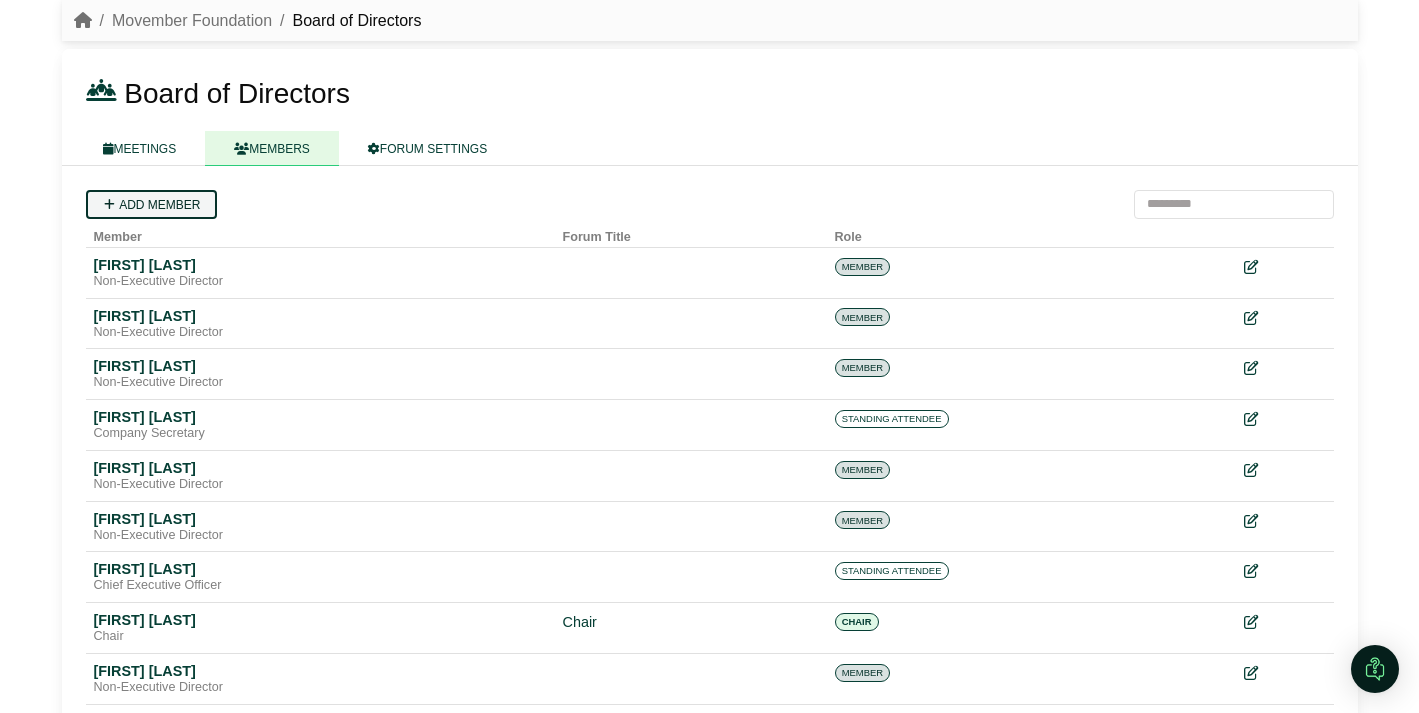 click on "Add member" at bounding box center [151, 204] 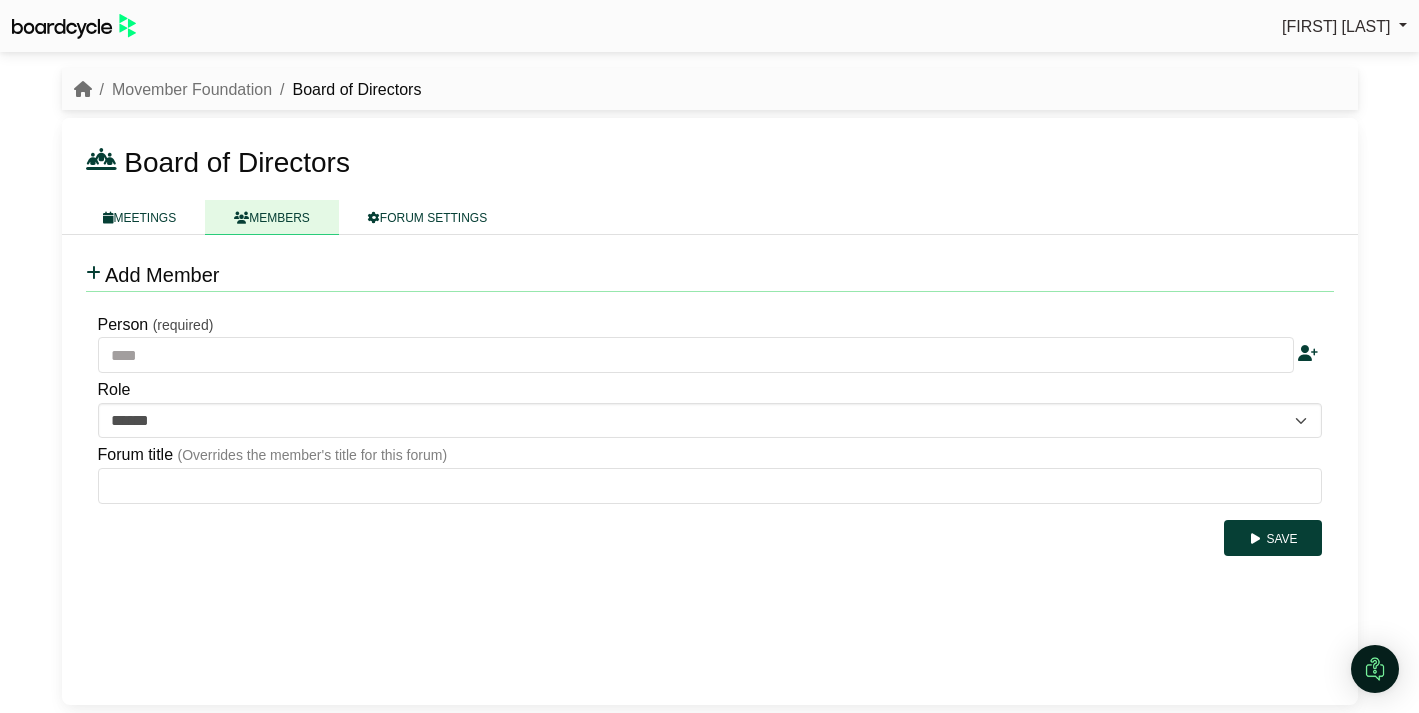 scroll, scrollTop: 0, scrollLeft: 0, axis: both 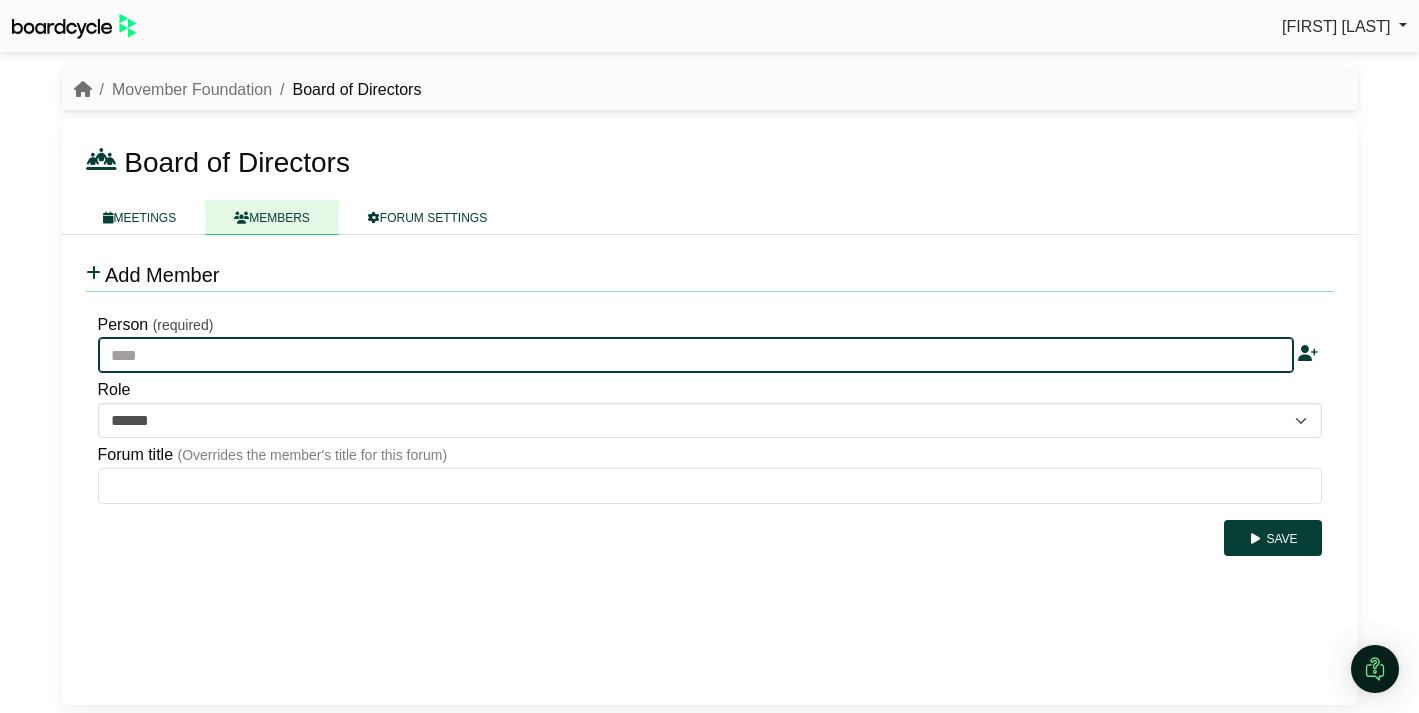 click at bounding box center [696, 355] 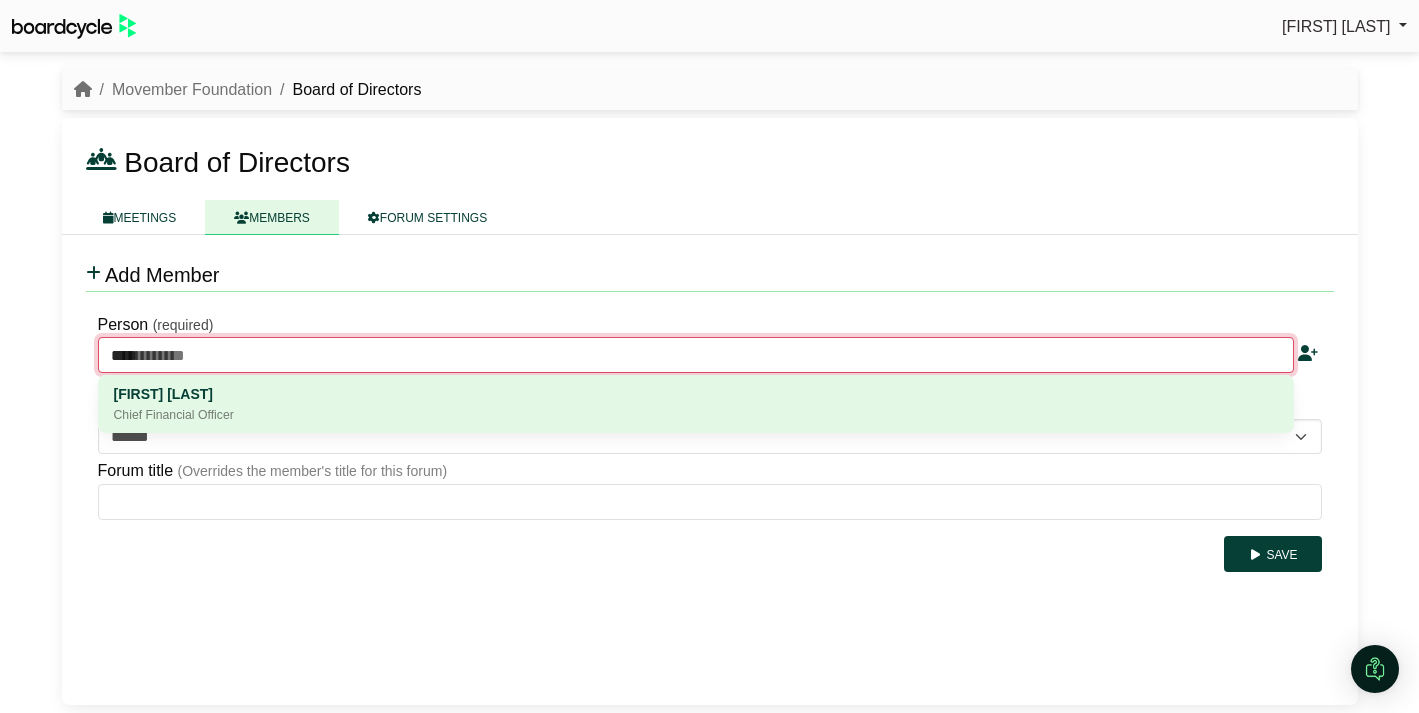 click on "[FIRST] [LAST]" at bounding box center (696, 394) 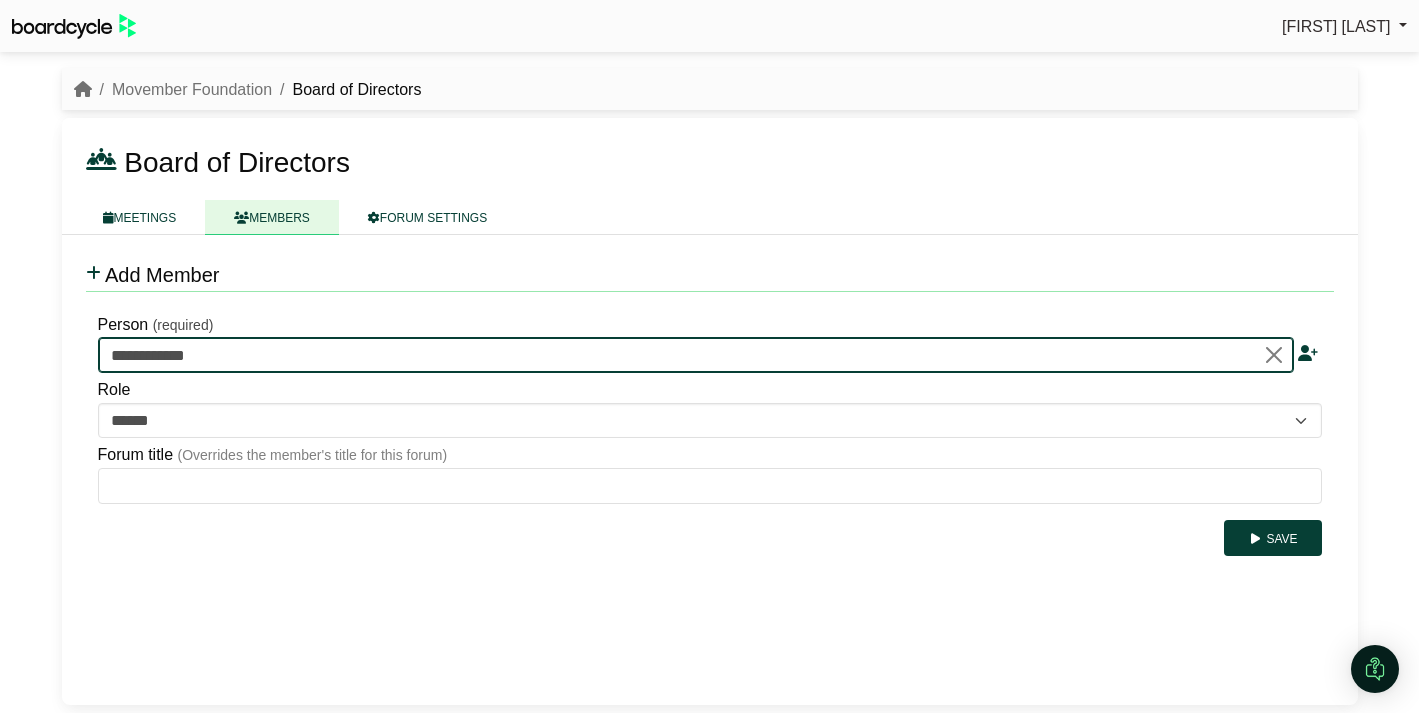 type on "**********" 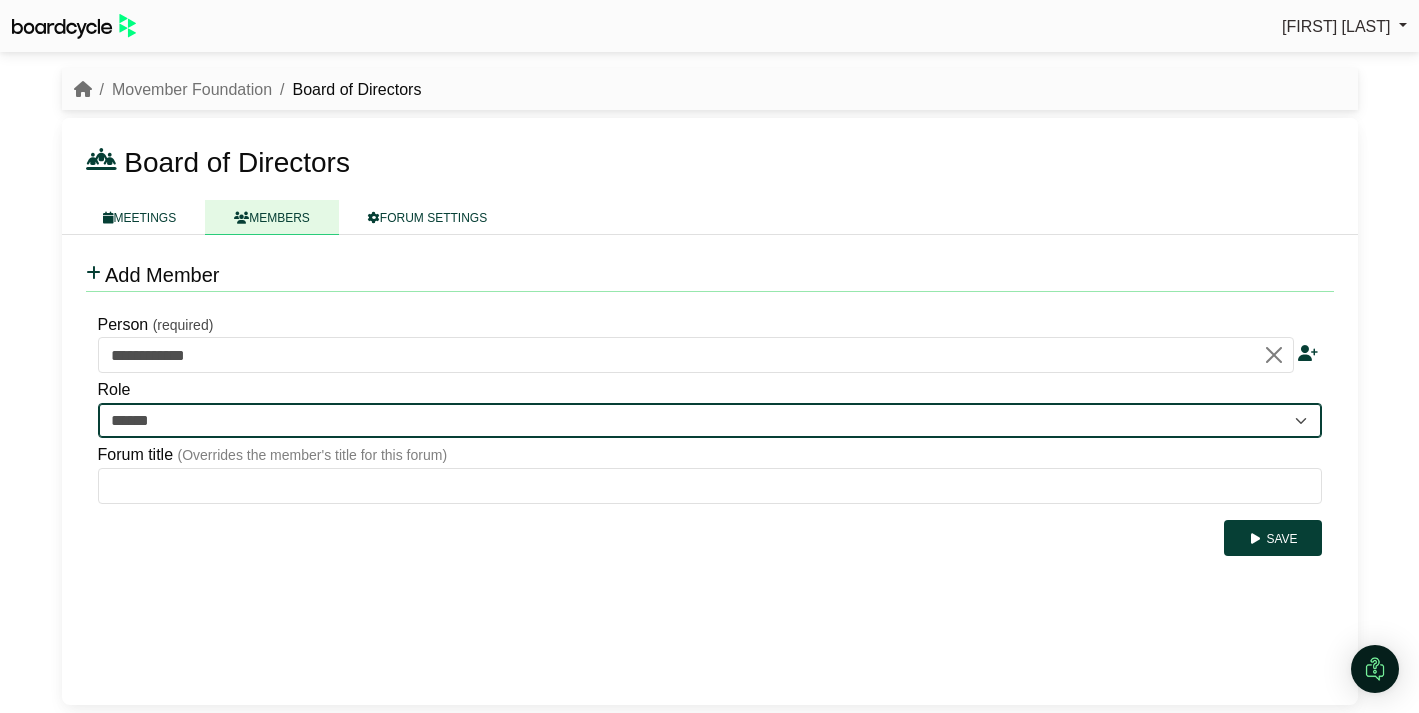 click on "**********" at bounding box center (710, 421) 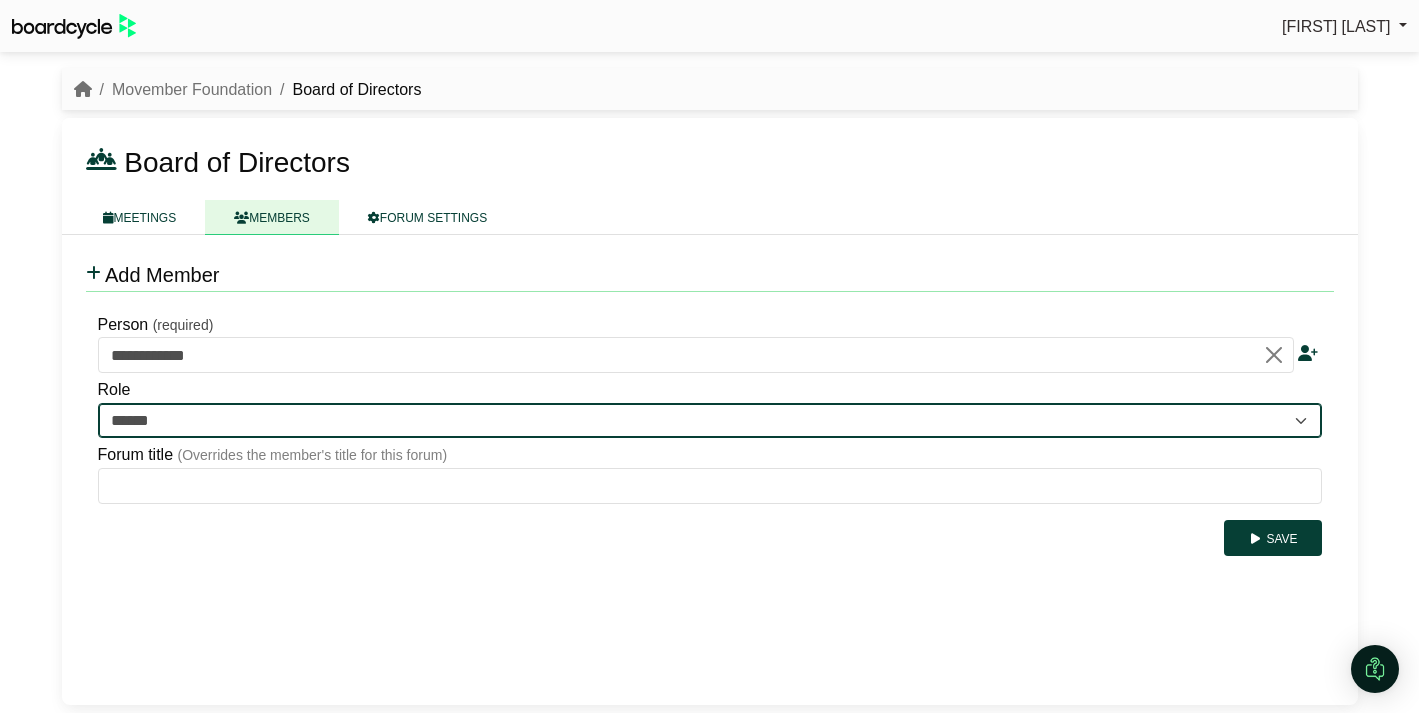 select on "**********" 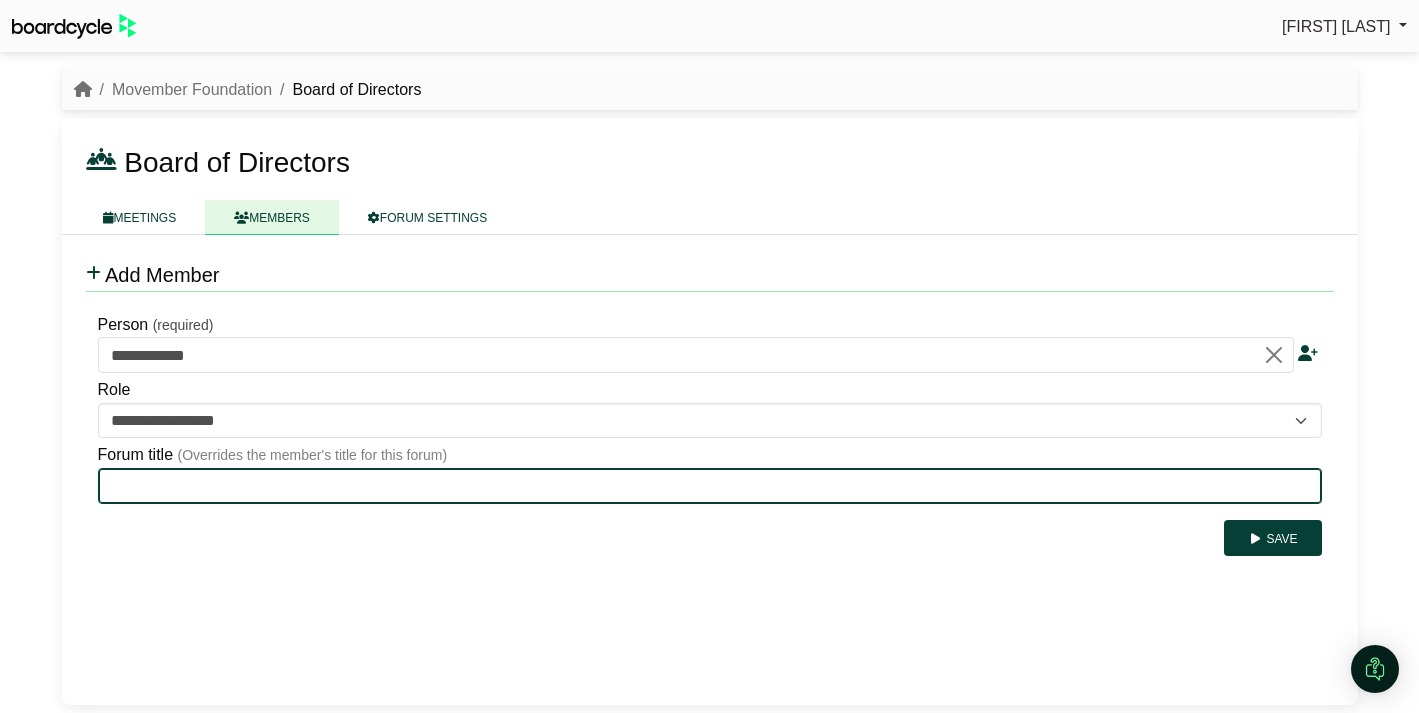 click on "Forum title" at bounding box center (710, 486) 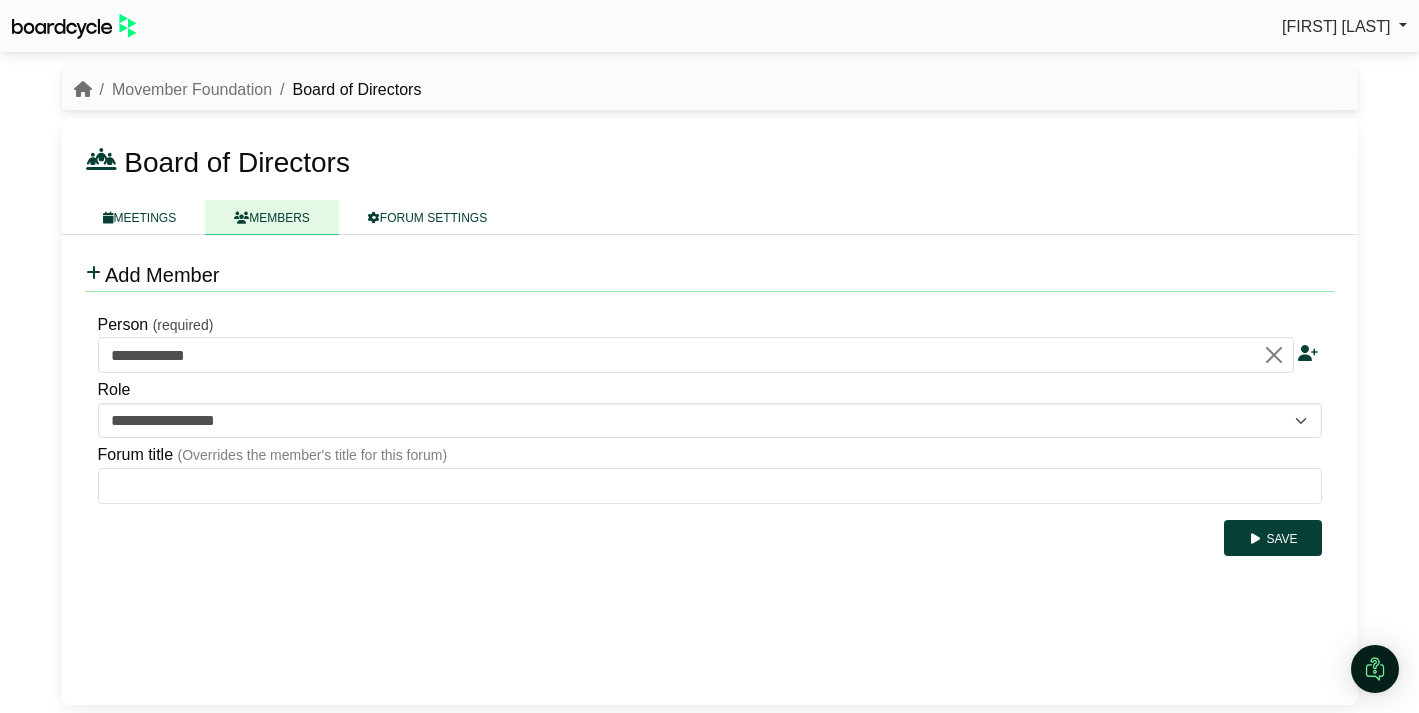 drag, startPoint x: 234, startPoint y: 580, endPoint x: 203, endPoint y: 544, distance: 47.507893 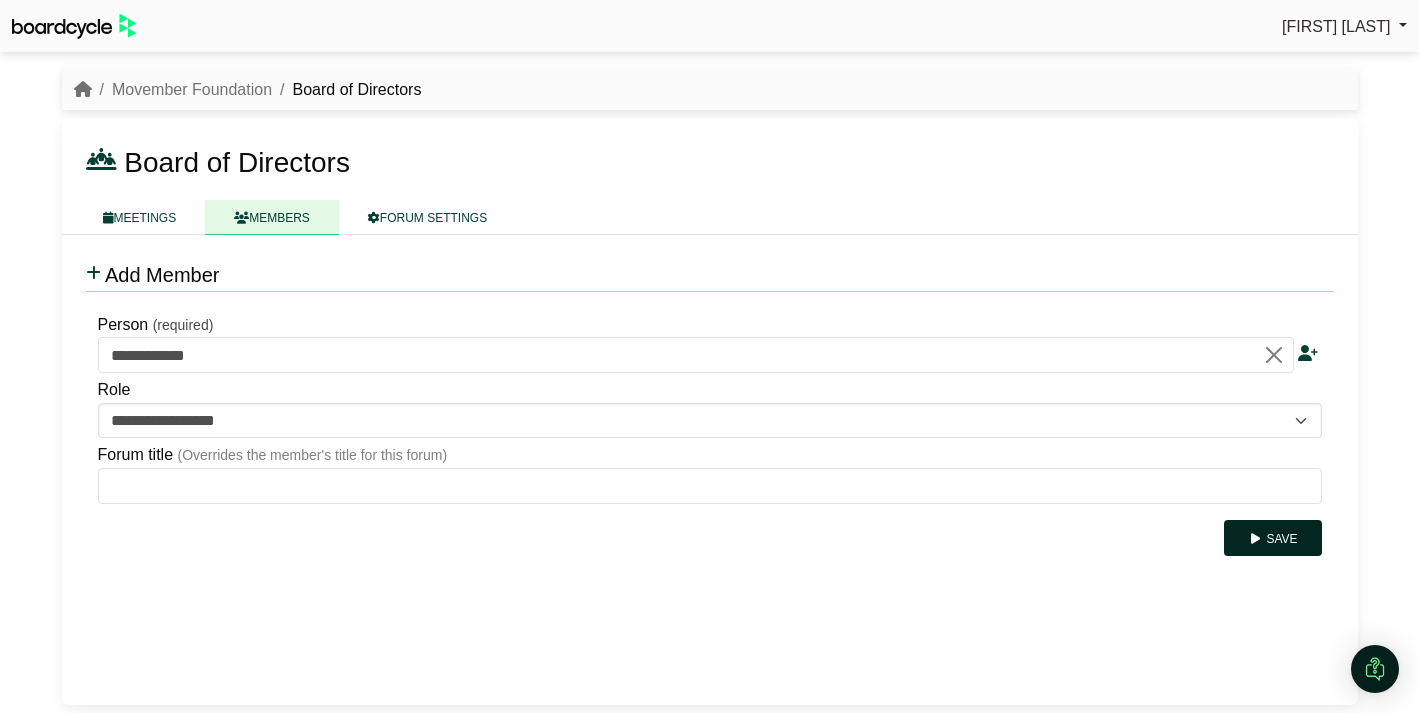 click on "Save" at bounding box center (1272, 538) 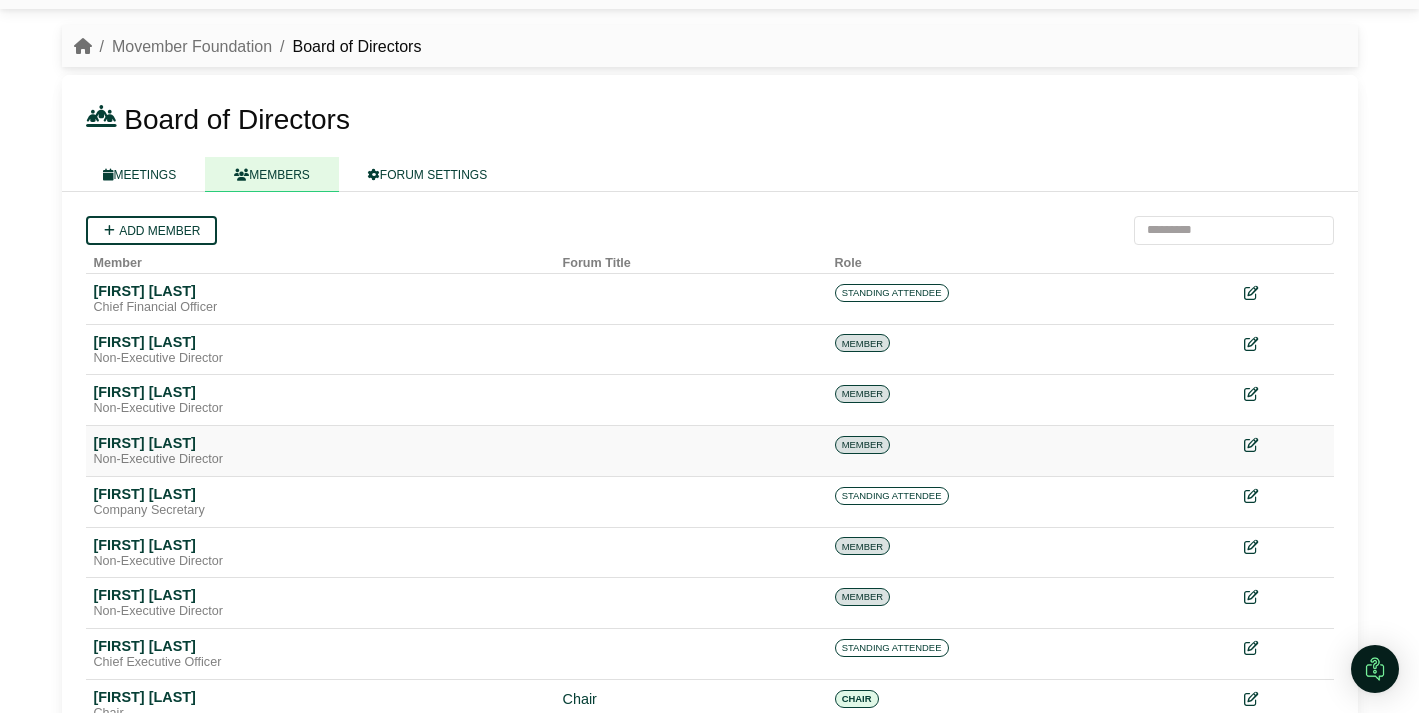 scroll, scrollTop: 39, scrollLeft: 0, axis: vertical 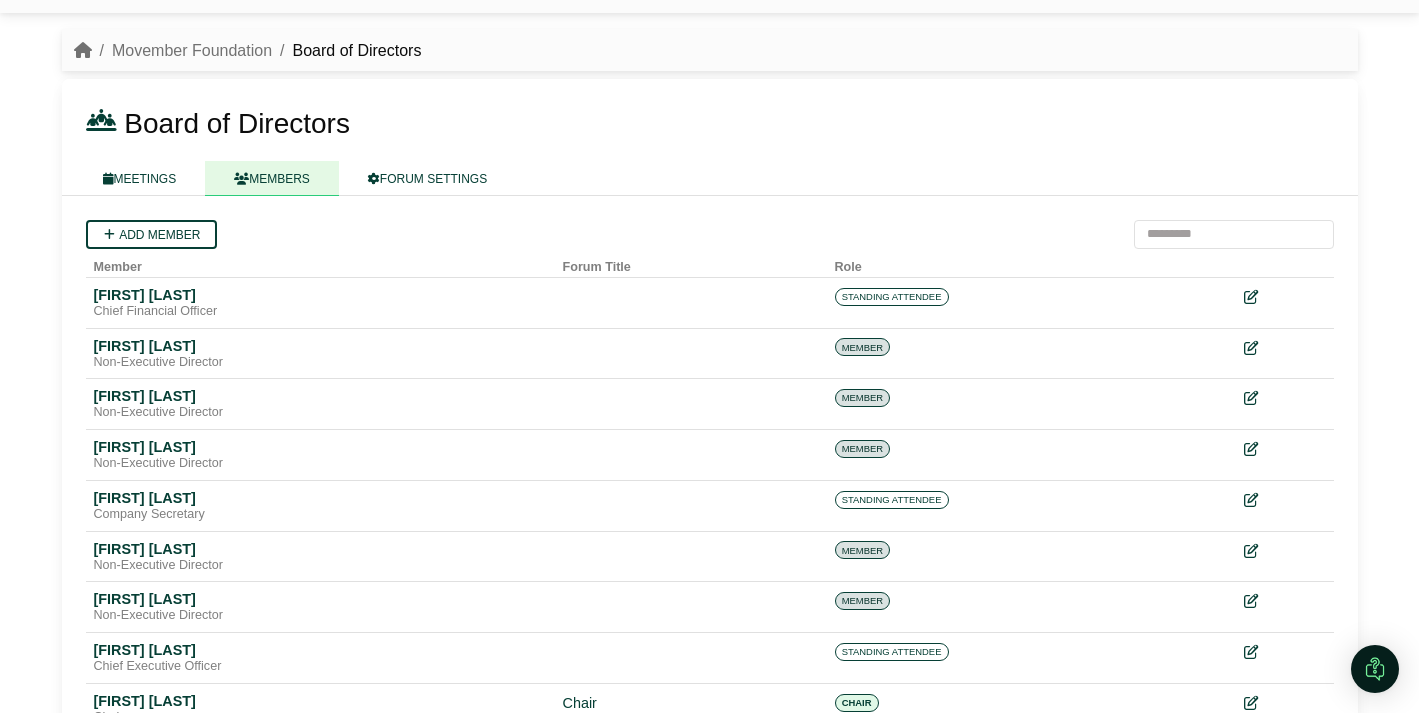 click on "Add member" at bounding box center [710, 234] 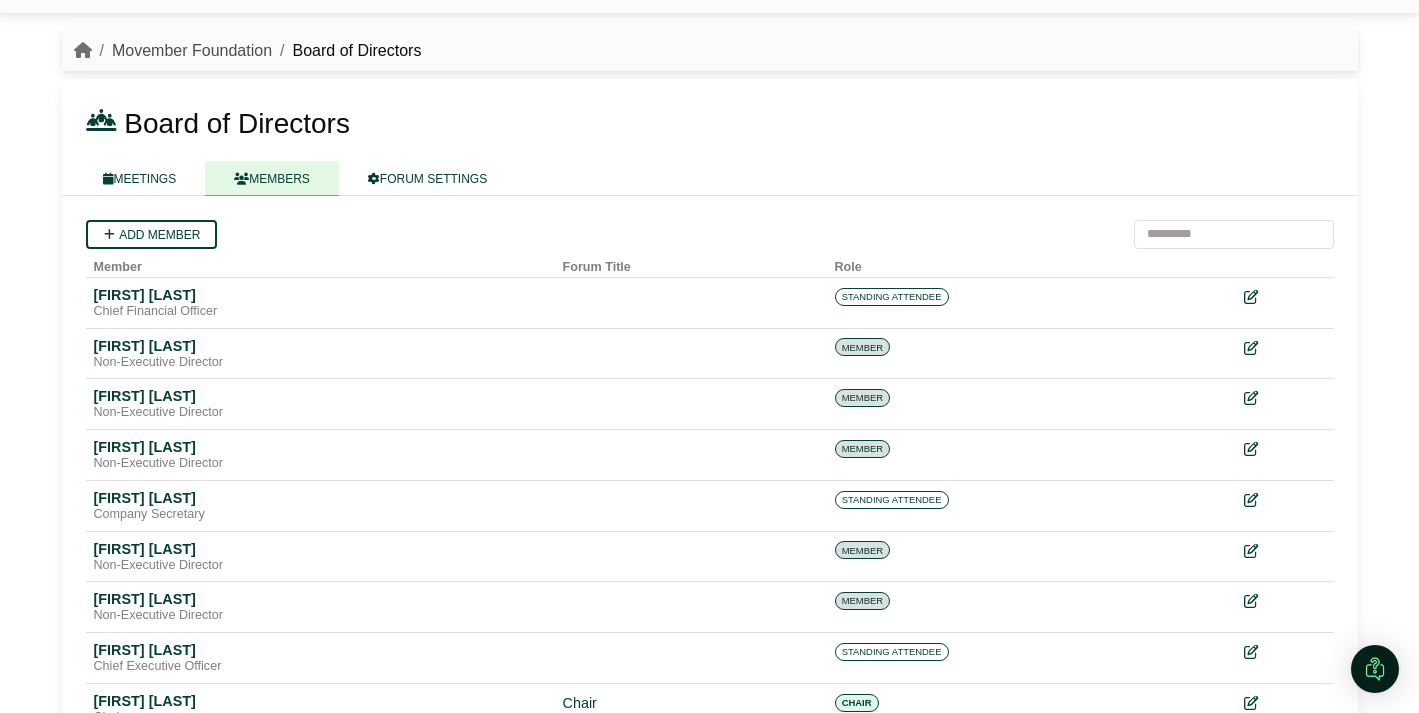 click on "Movember Foundation" at bounding box center (192, 50) 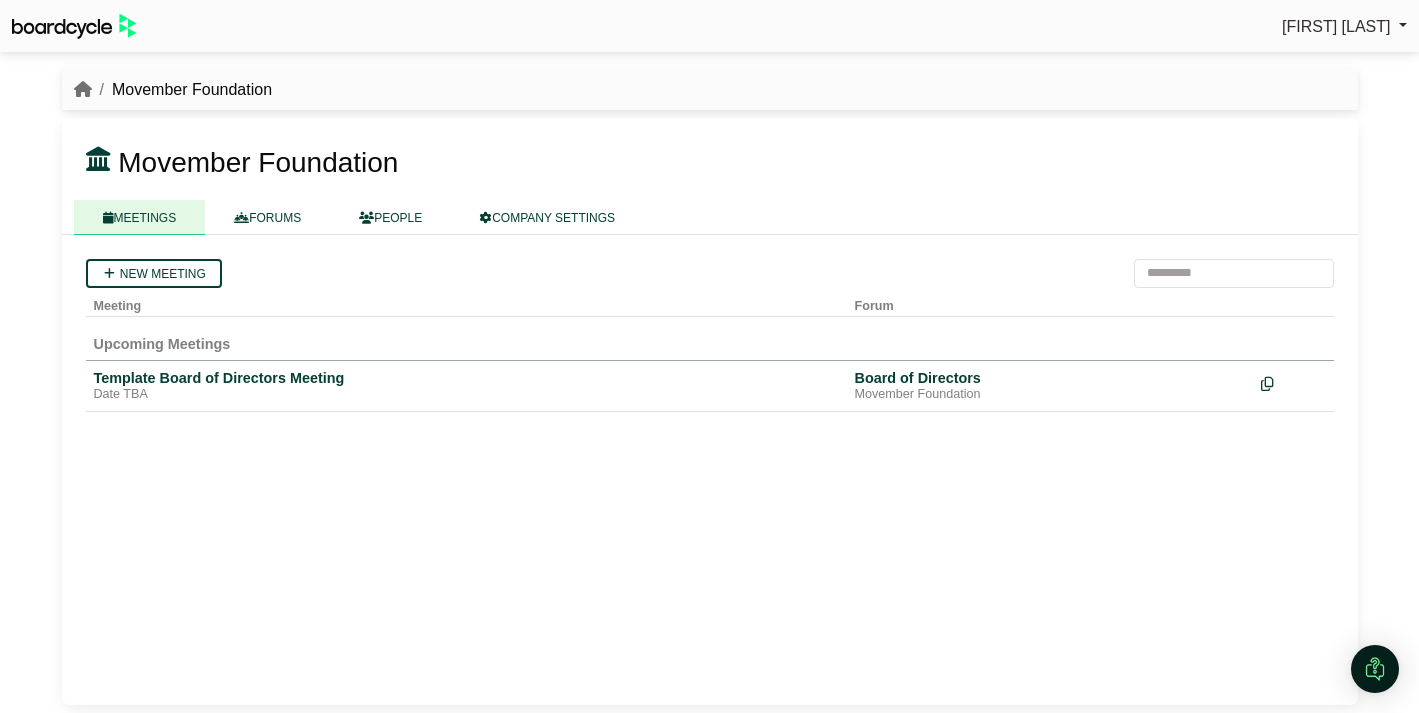 scroll, scrollTop: 0, scrollLeft: 0, axis: both 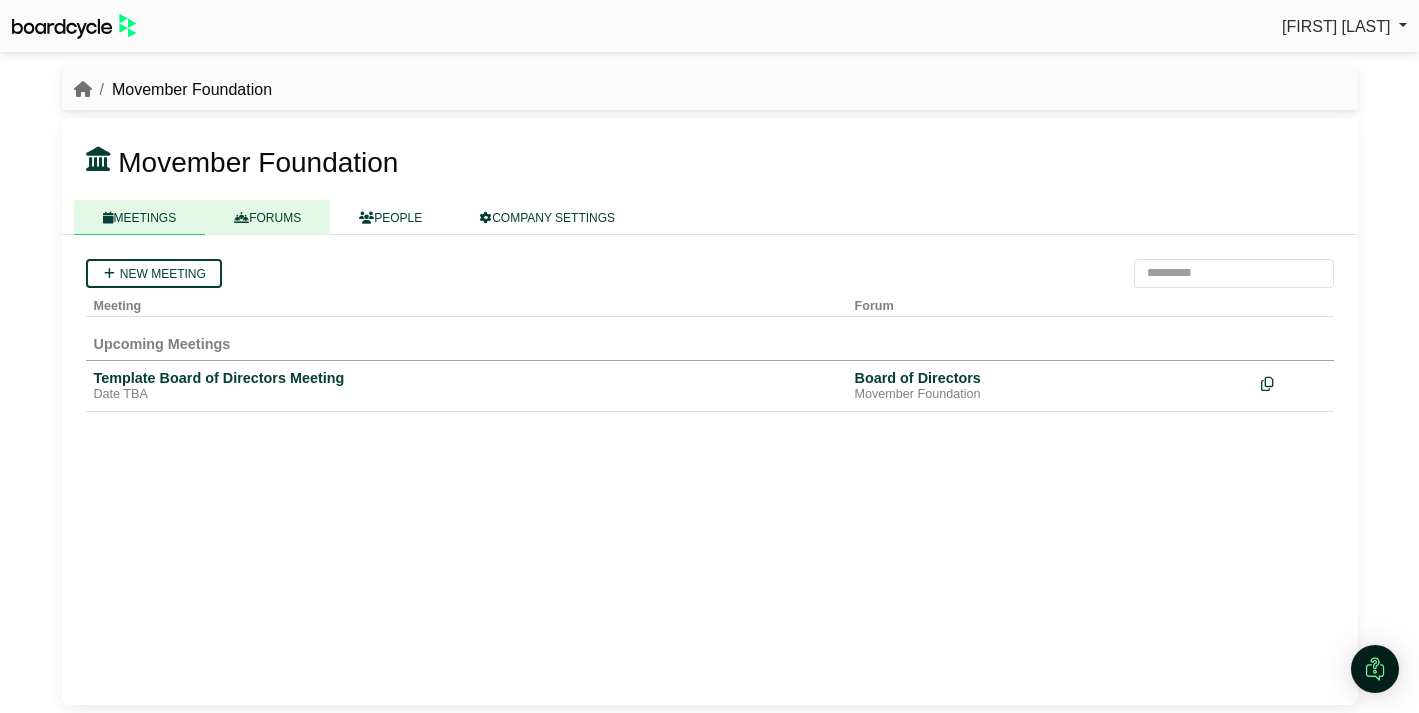click on "FORUMS" at bounding box center (267, 217) 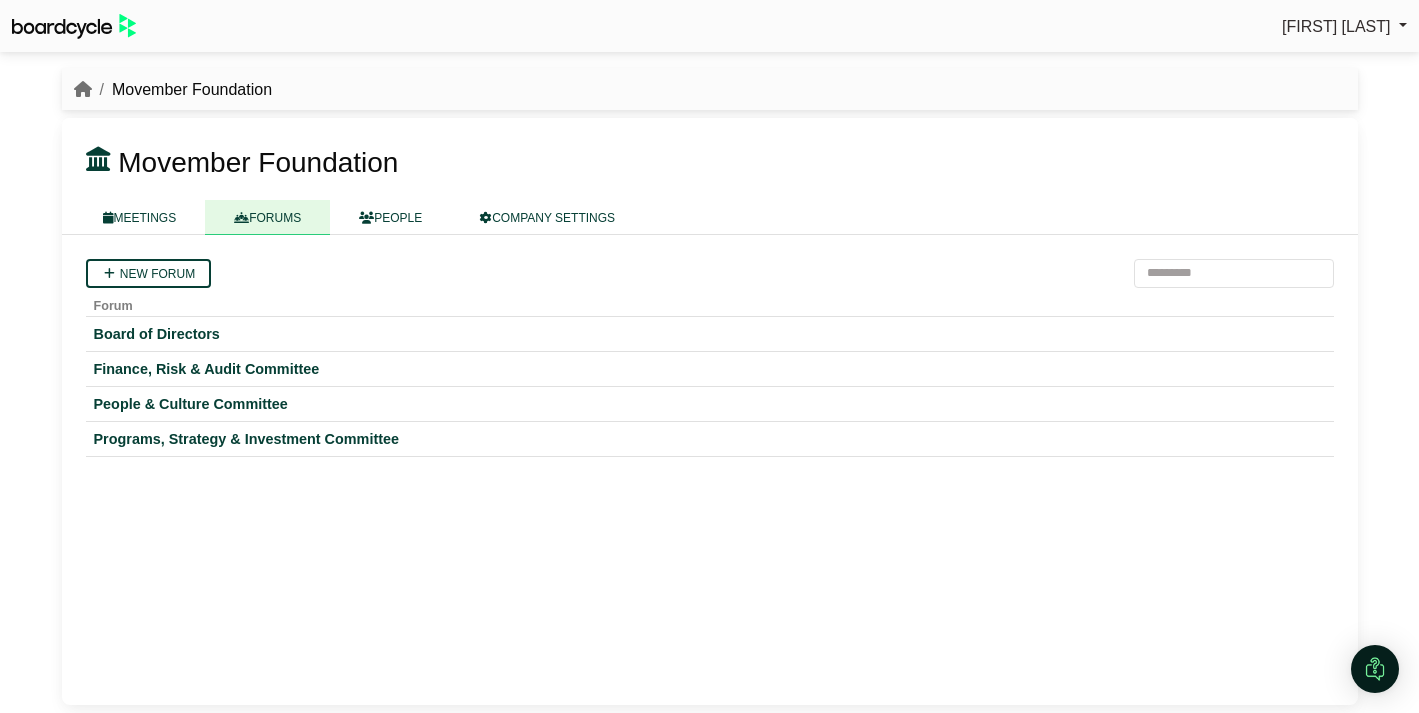 scroll, scrollTop: 0, scrollLeft: 0, axis: both 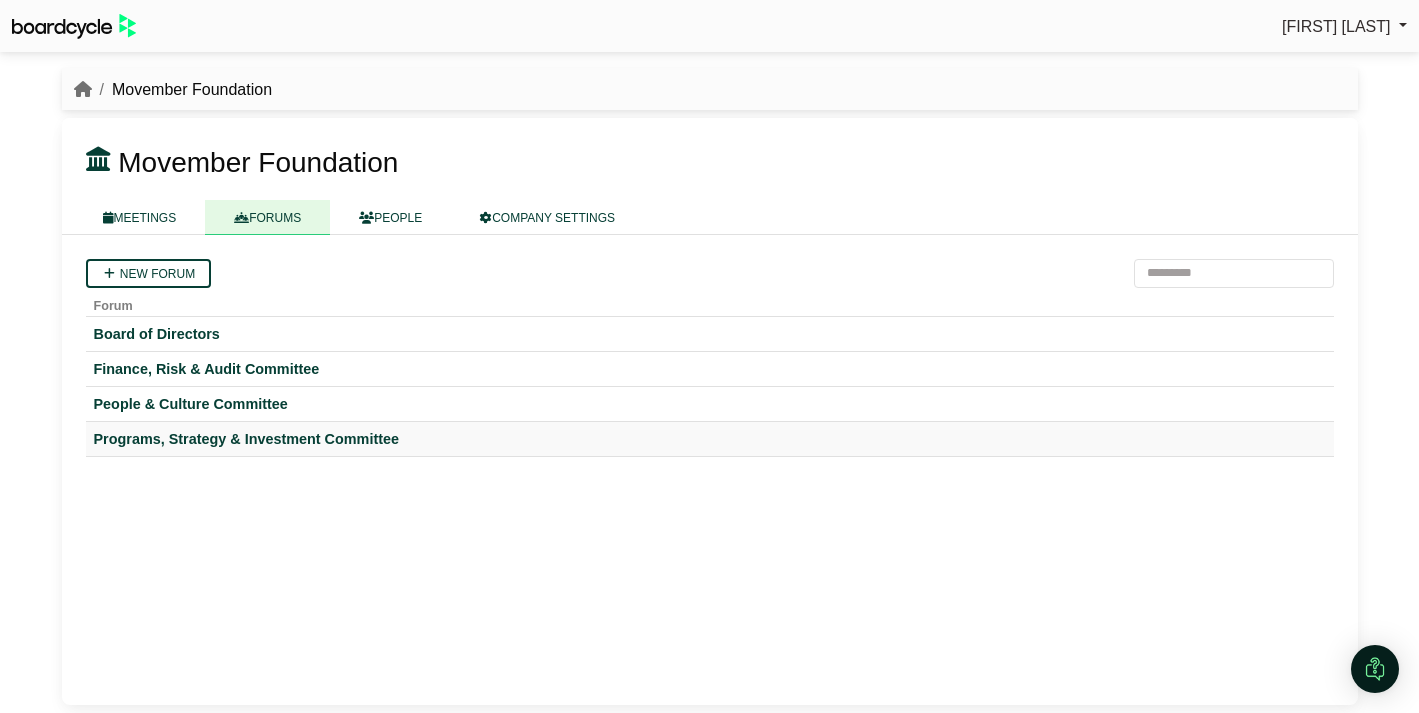 click on "Programs, Strategy & Investment Committee" at bounding box center (710, 439) 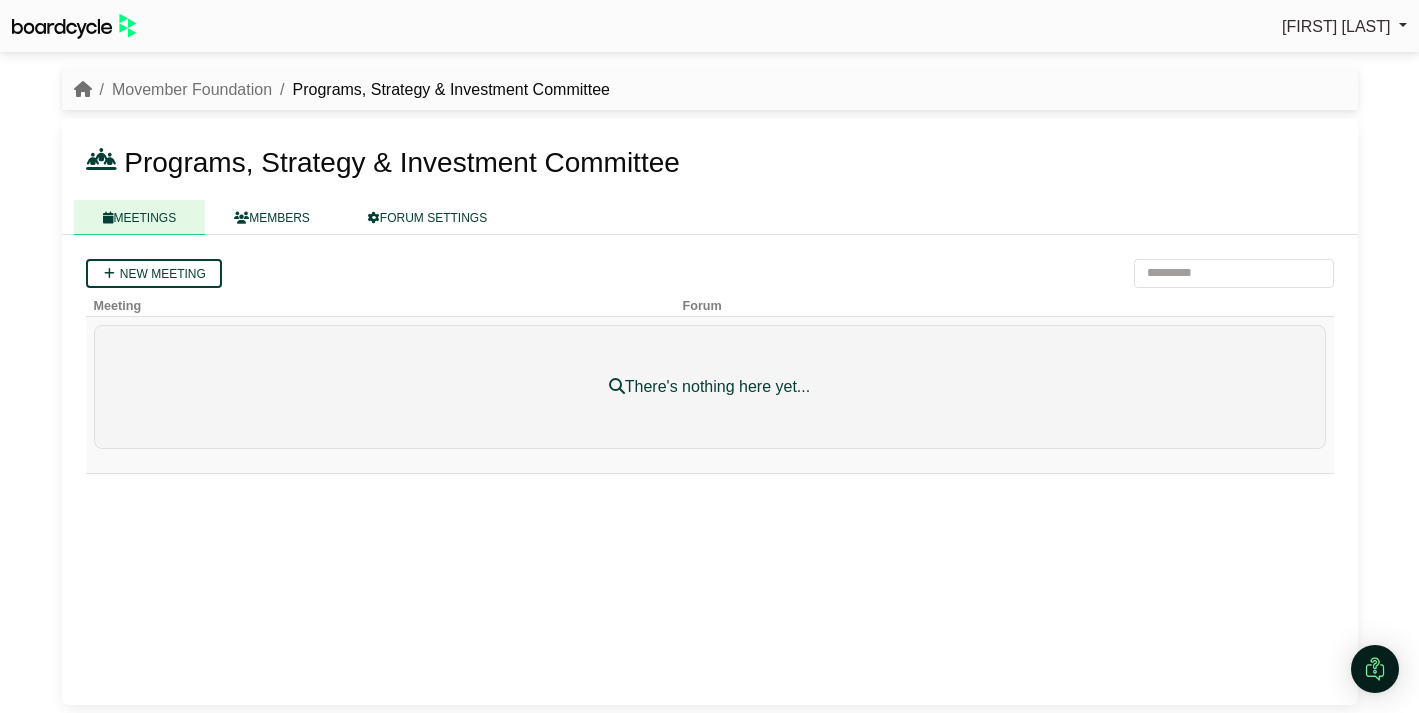 scroll, scrollTop: 0, scrollLeft: 0, axis: both 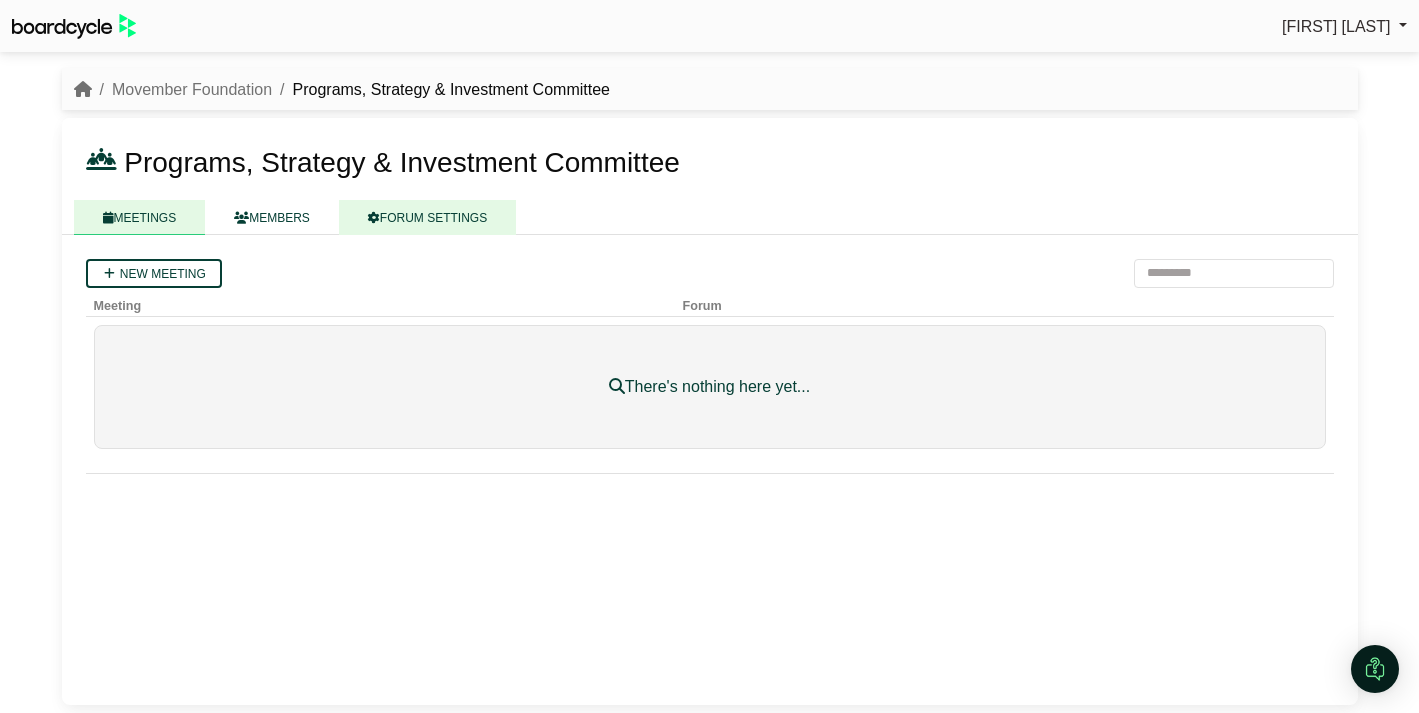 click on "FORUM SETTINGS" at bounding box center (427, 217) 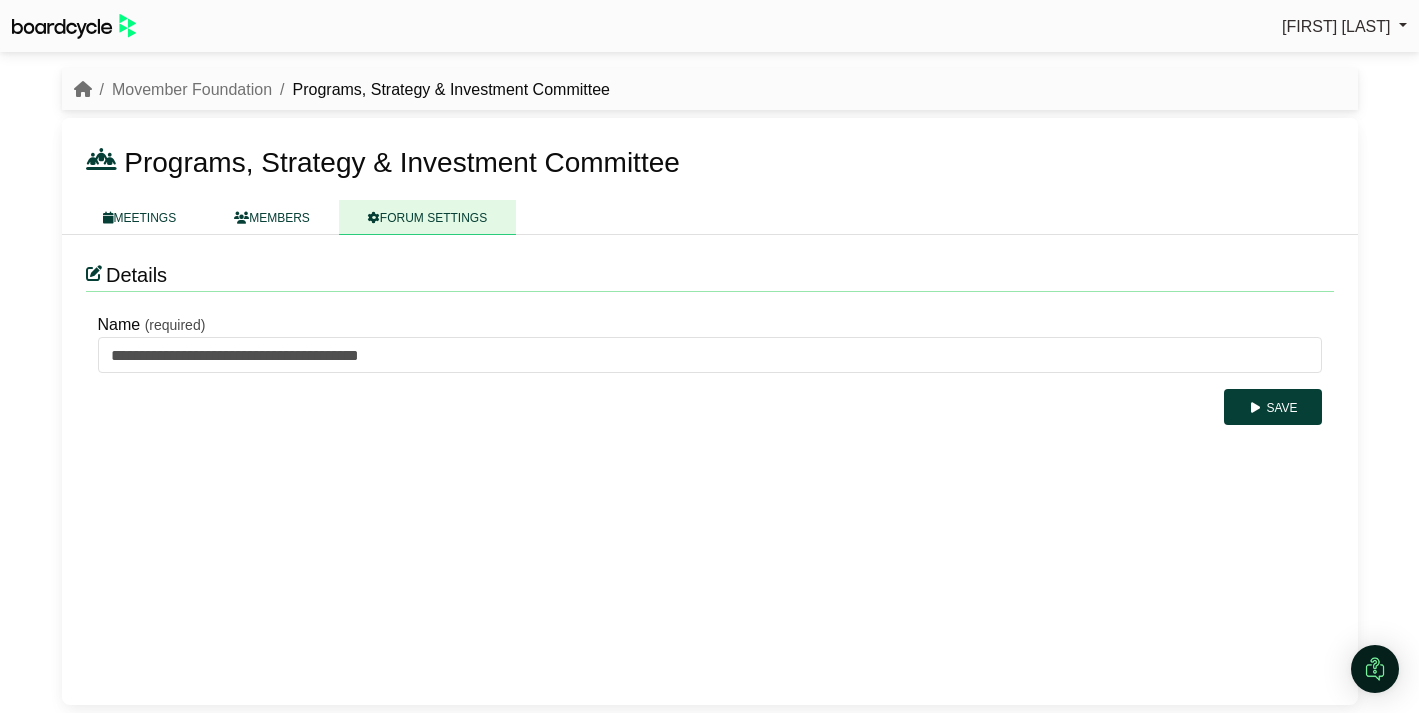 scroll, scrollTop: 0, scrollLeft: 0, axis: both 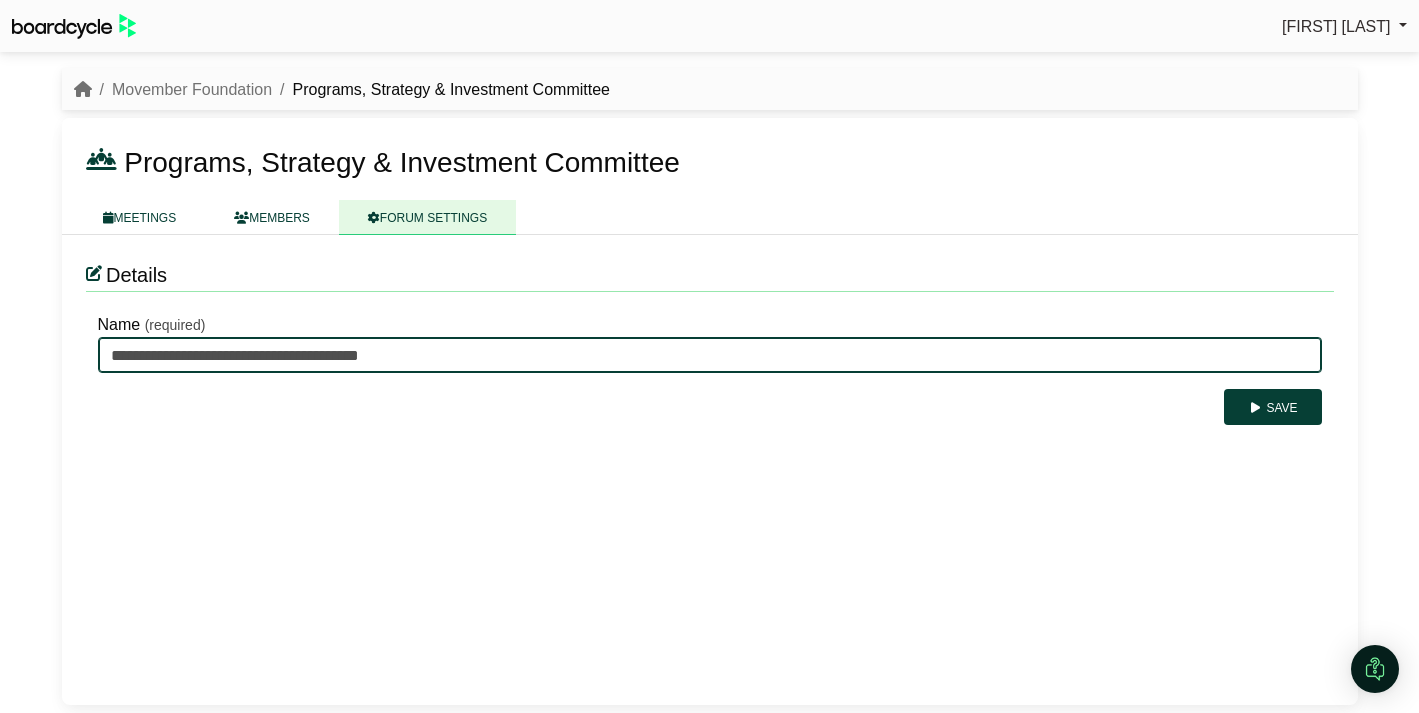 drag, startPoint x: 348, startPoint y: 355, endPoint x: 83, endPoint y: 339, distance: 265.48257 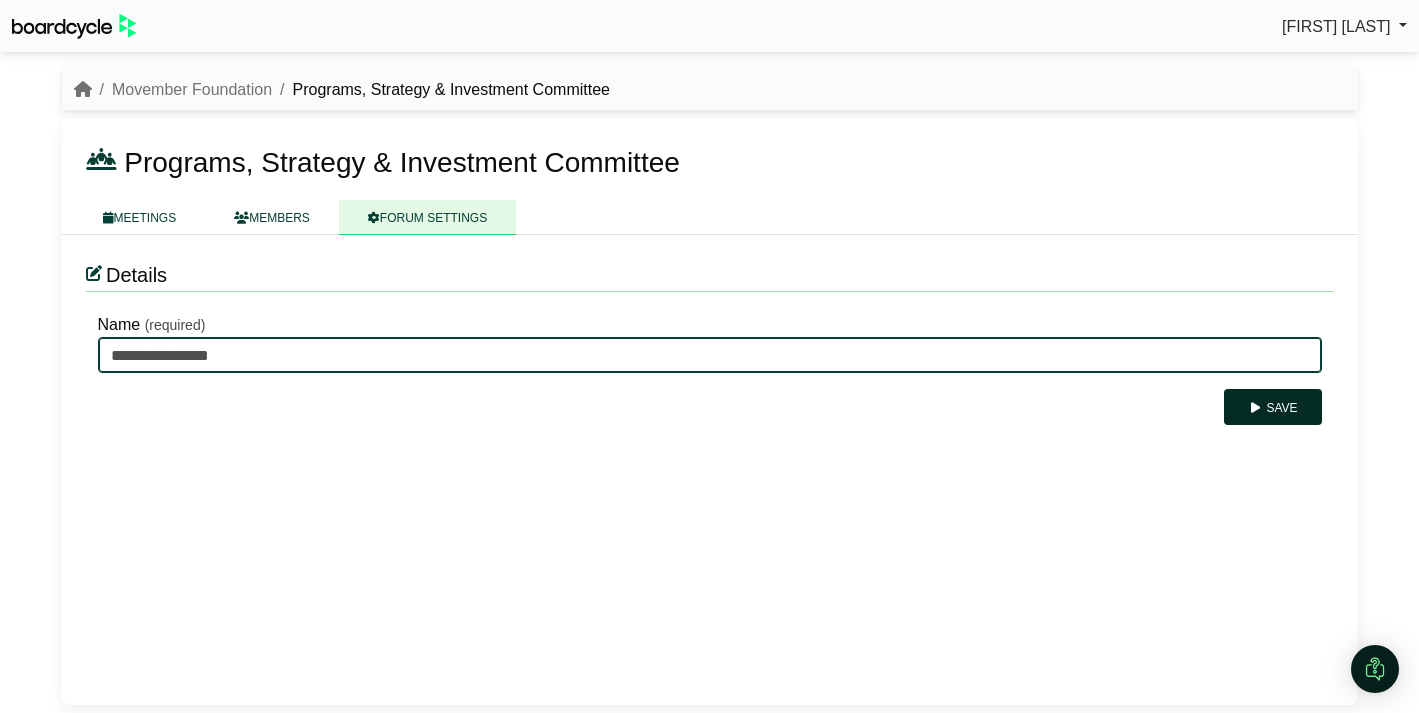 type on "**********" 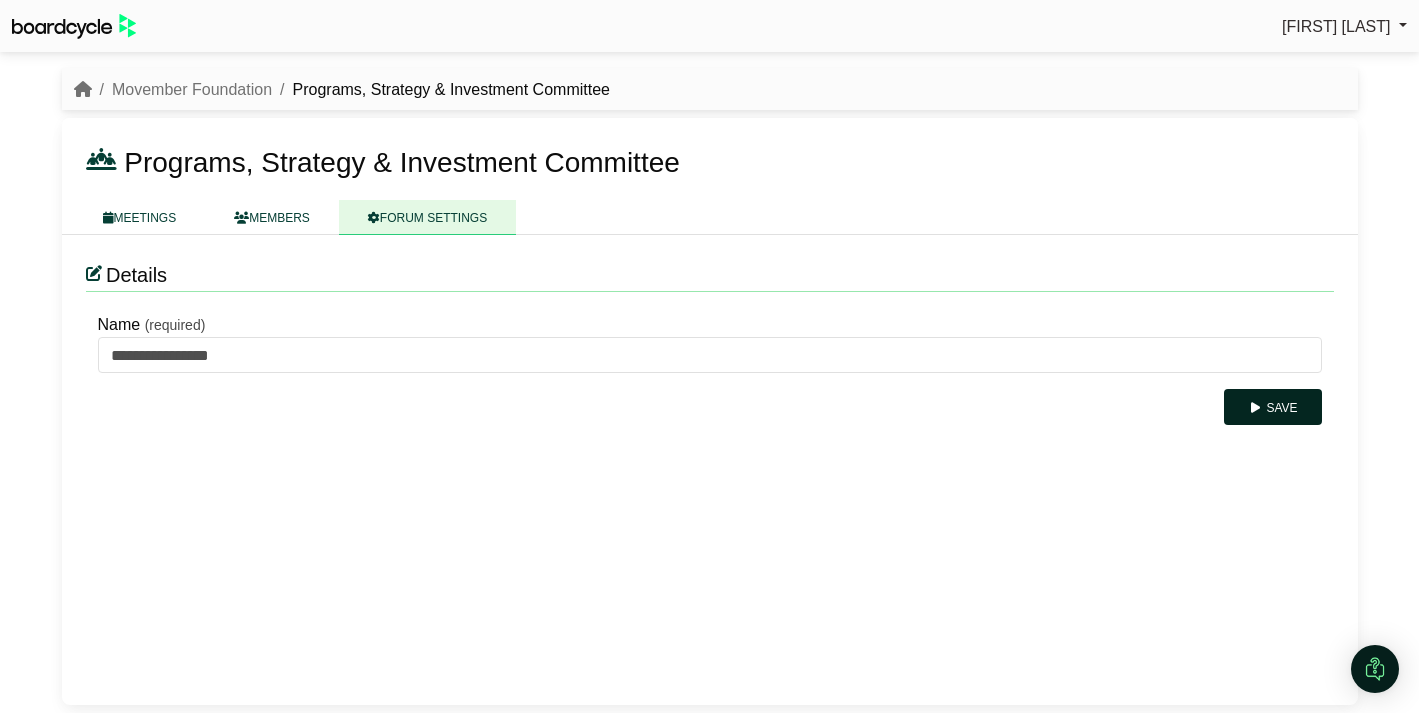 click on "Save" at bounding box center [1272, 407] 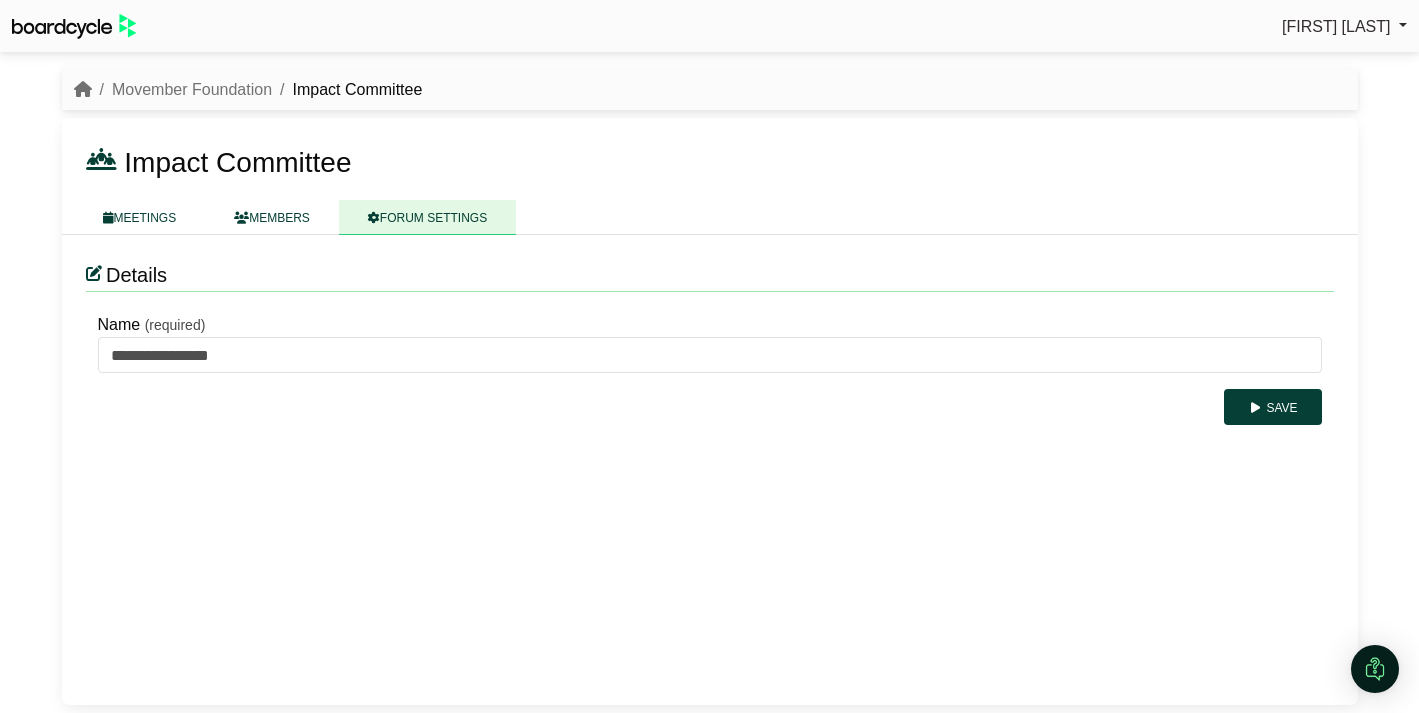 scroll, scrollTop: 0, scrollLeft: 0, axis: both 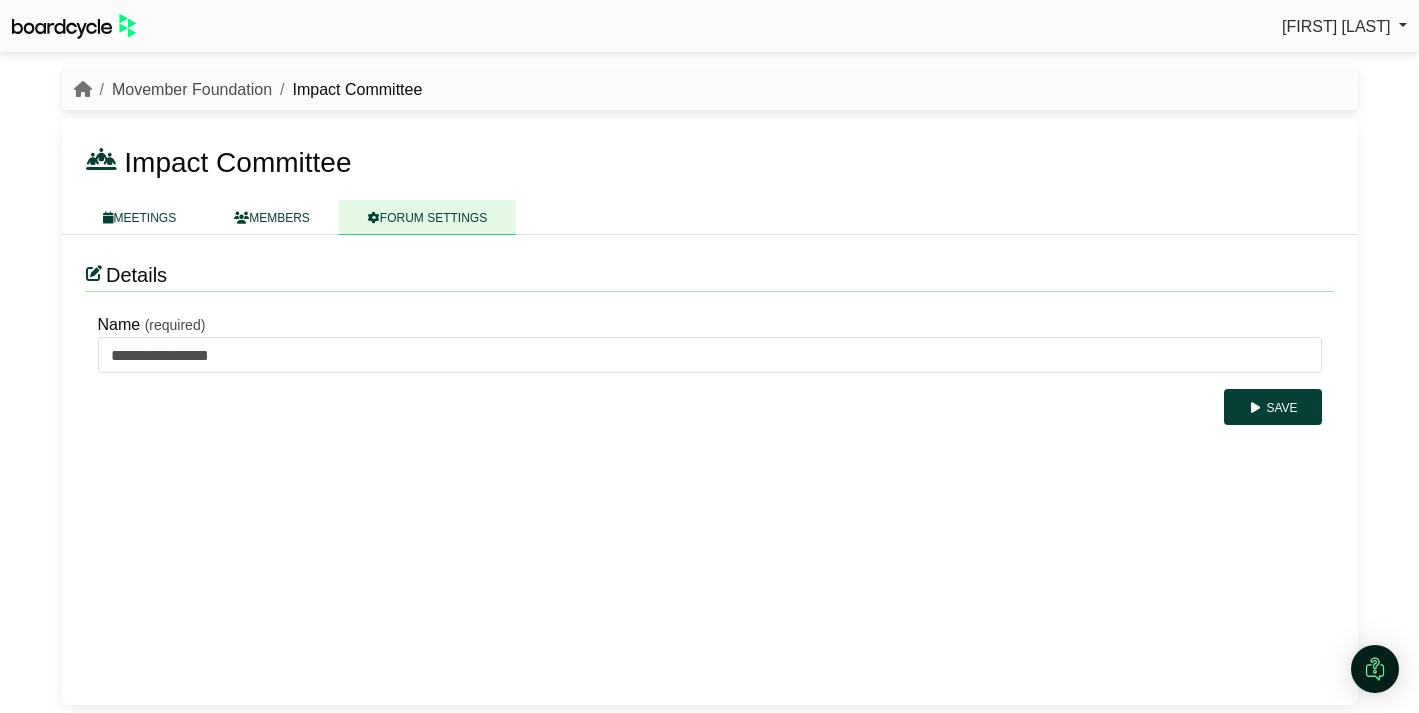click on "Movember Foundation" at bounding box center [192, 89] 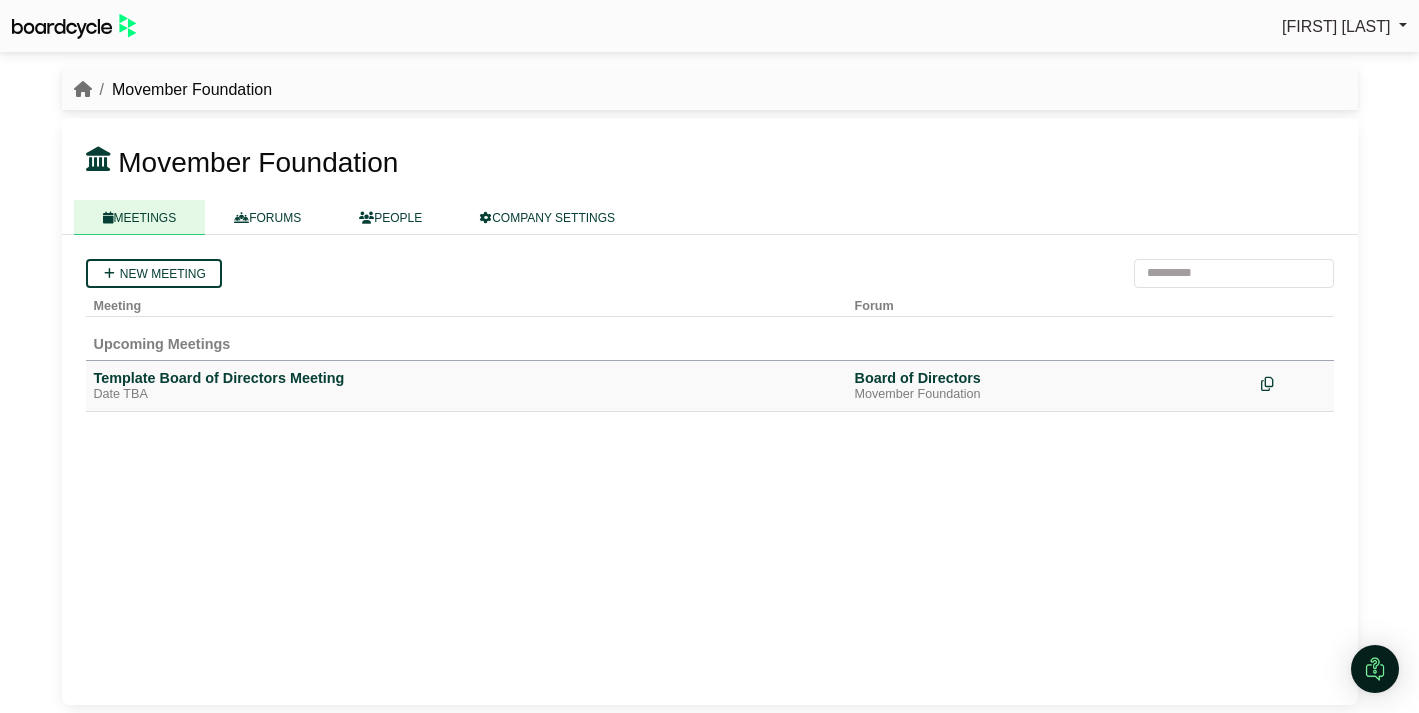 scroll, scrollTop: 0, scrollLeft: 0, axis: both 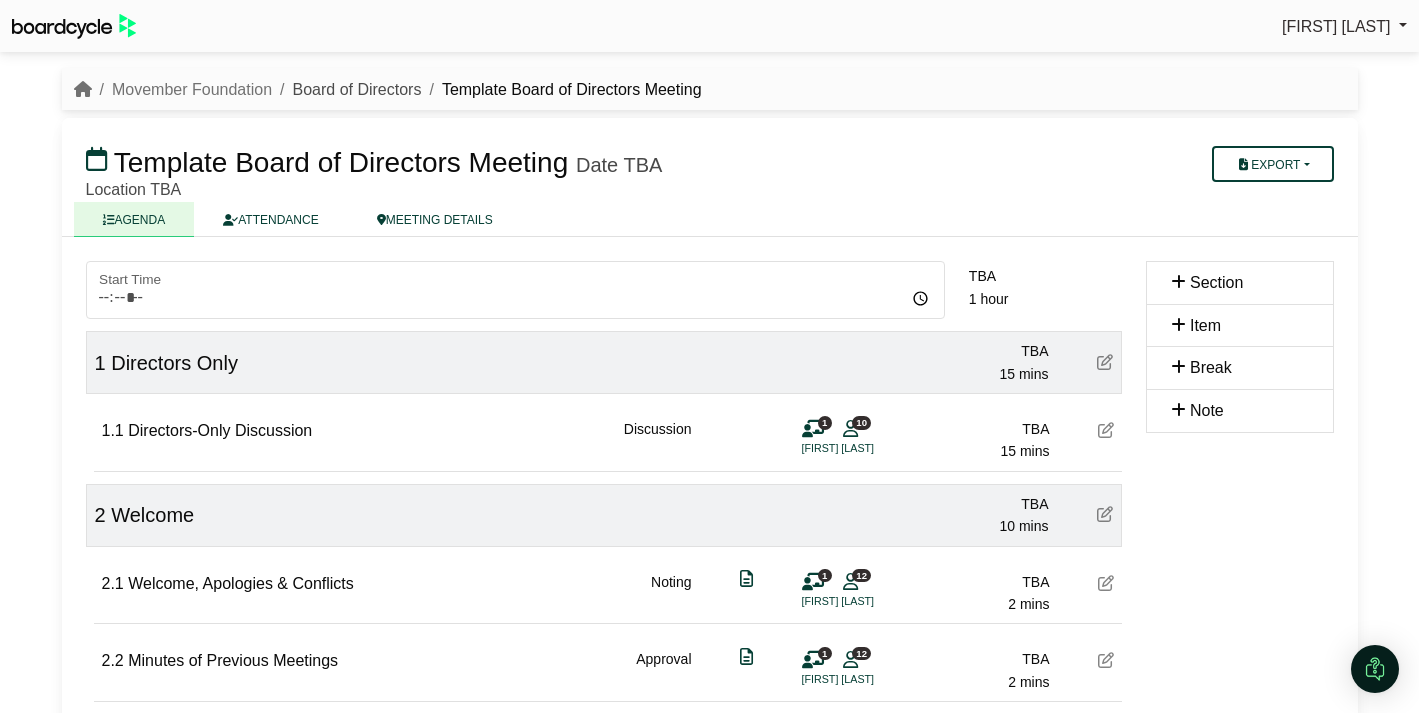 click on "Board of Directors" at bounding box center [357, 89] 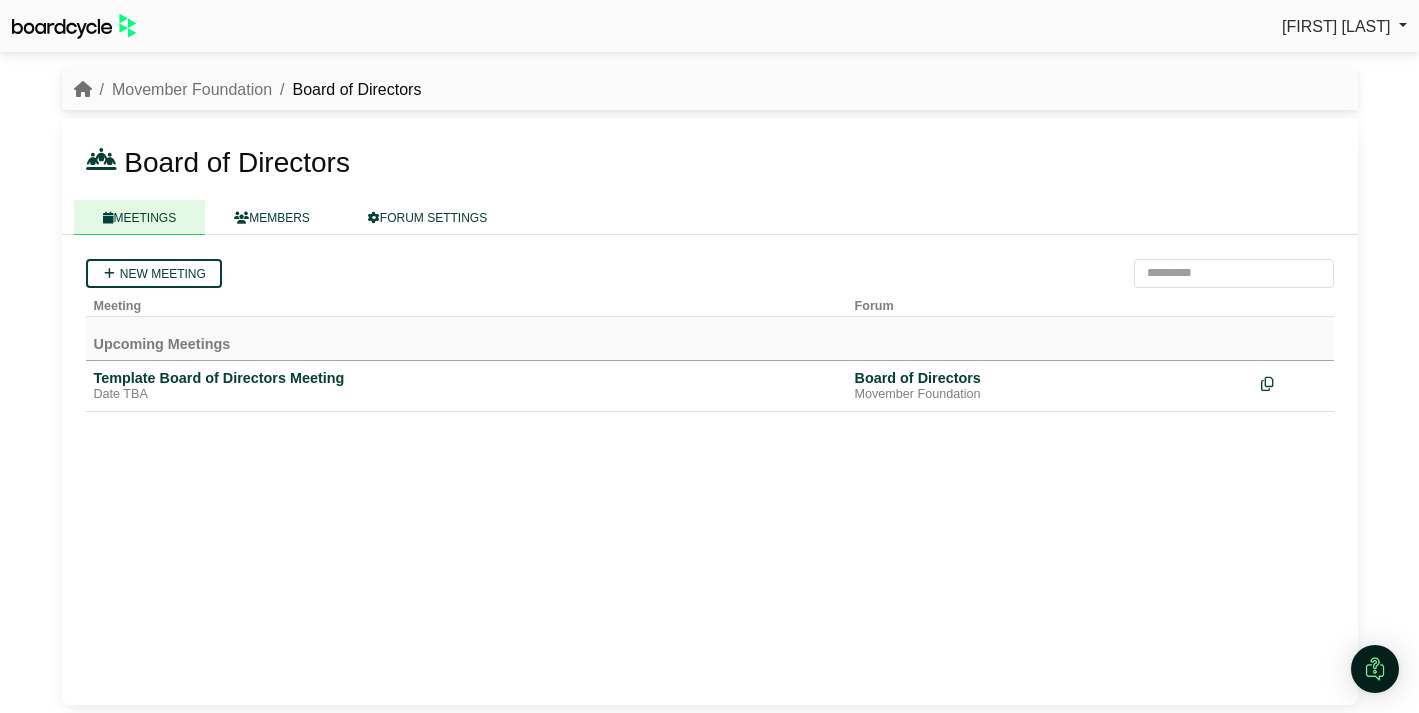 scroll, scrollTop: 0, scrollLeft: 0, axis: both 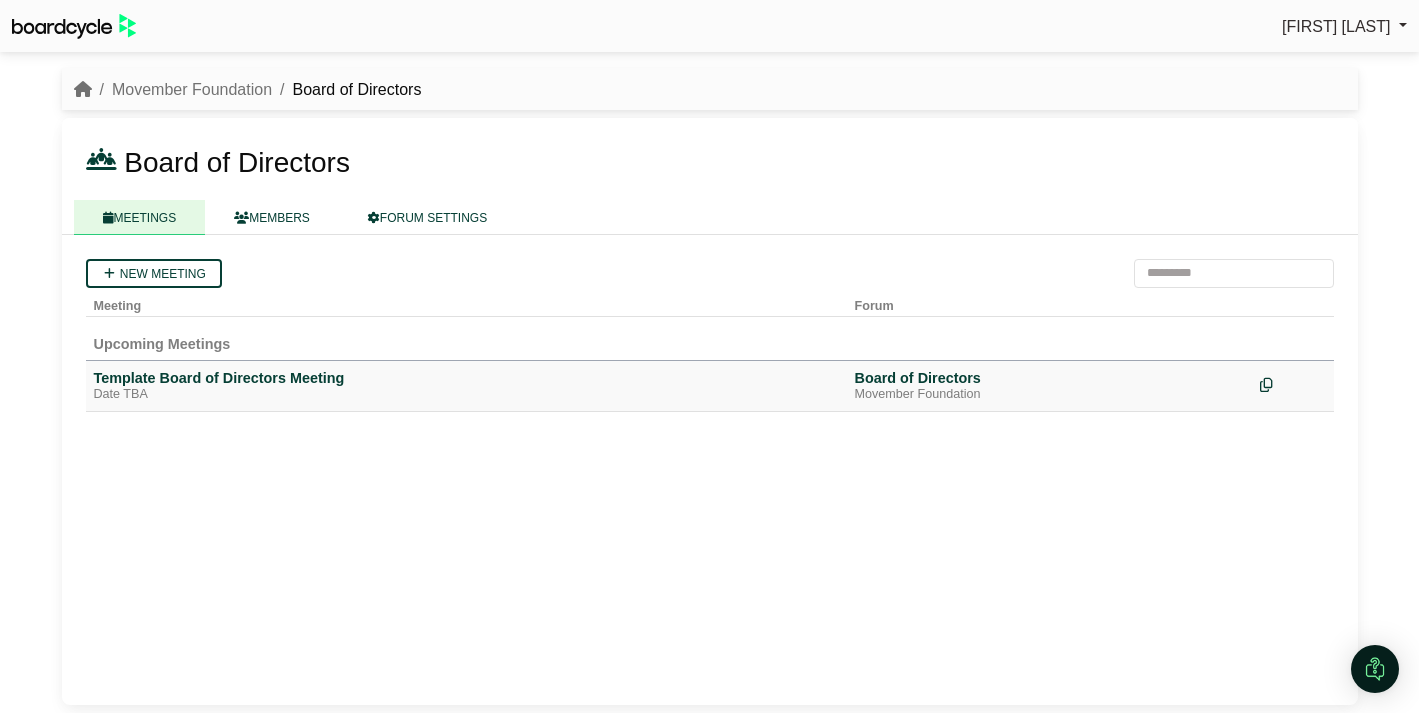 click at bounding box center (1266, 385) 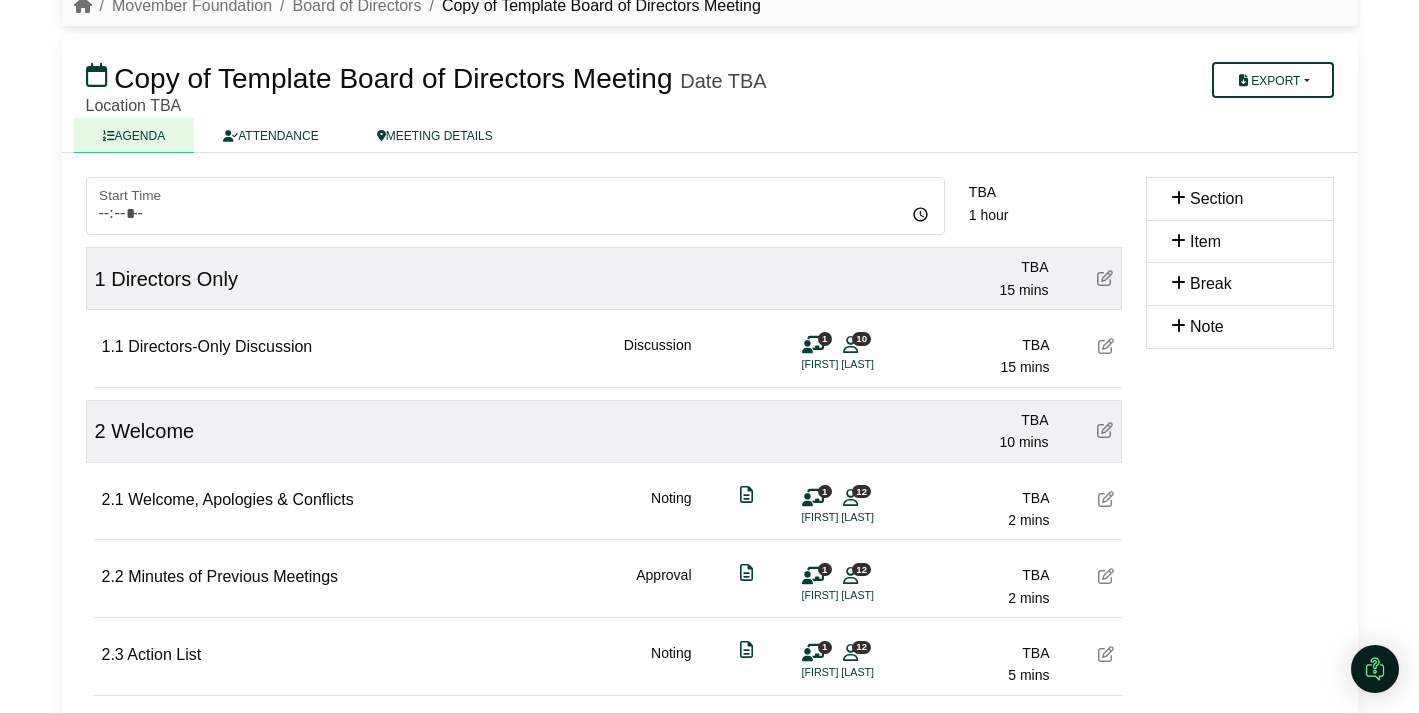 scroll, scrollTop: 0, scrollLeft: 0, axis: both 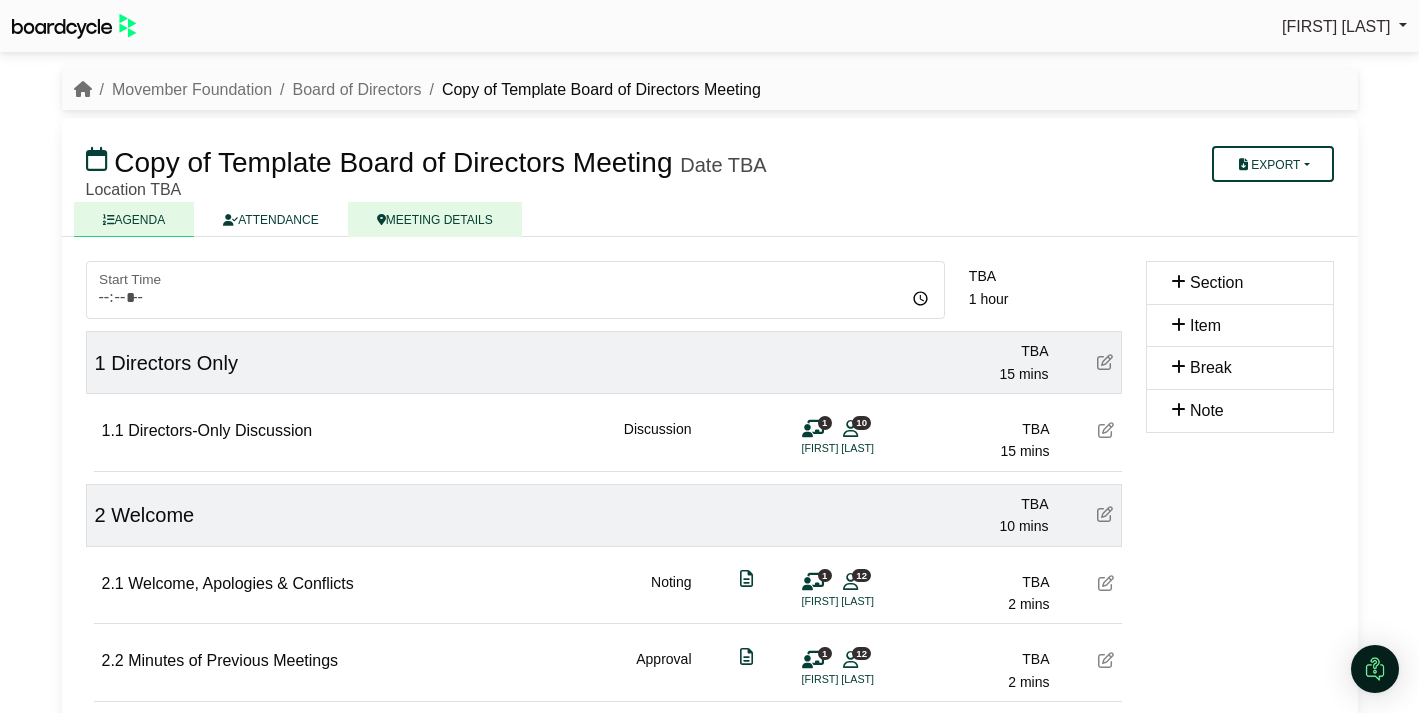 click on "MEETING DETAILS" at bounding box center (435, 219) 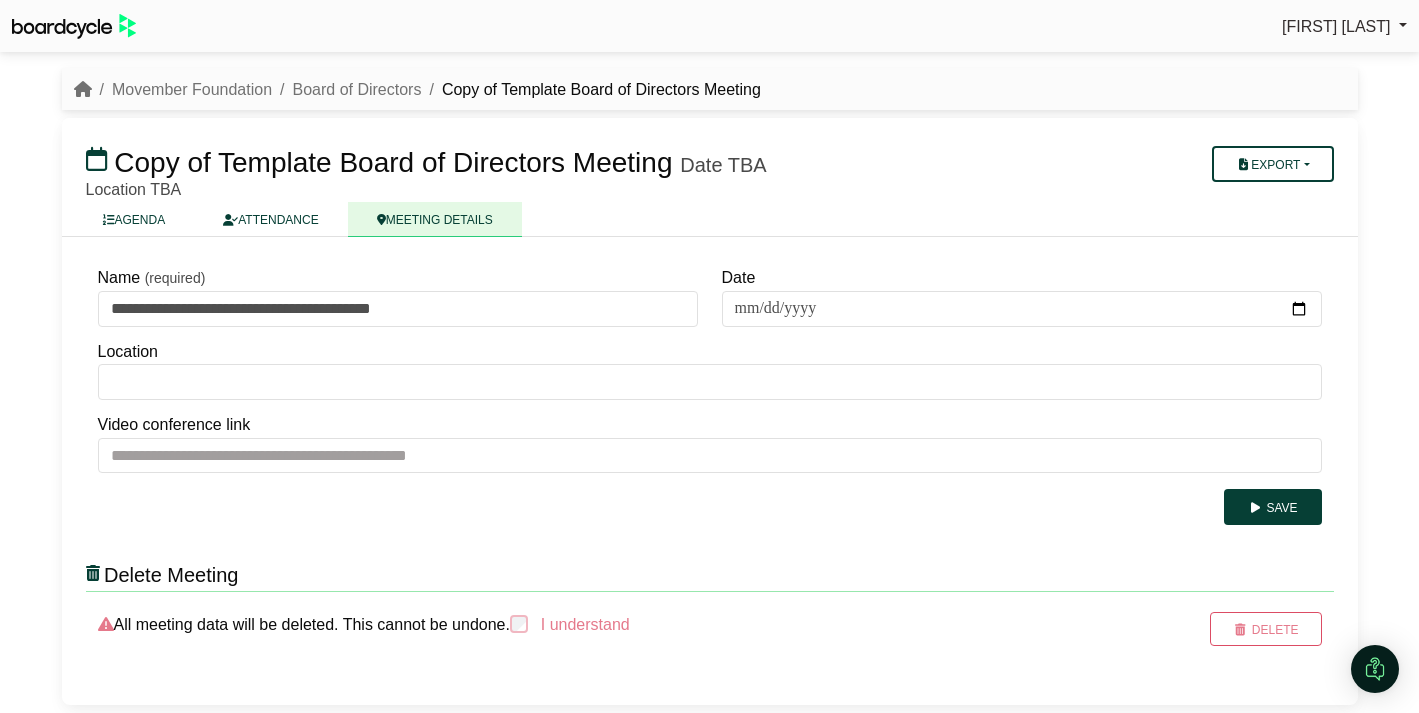 scroll, scrollTop: 0, scrollLeft: 0, axis: both 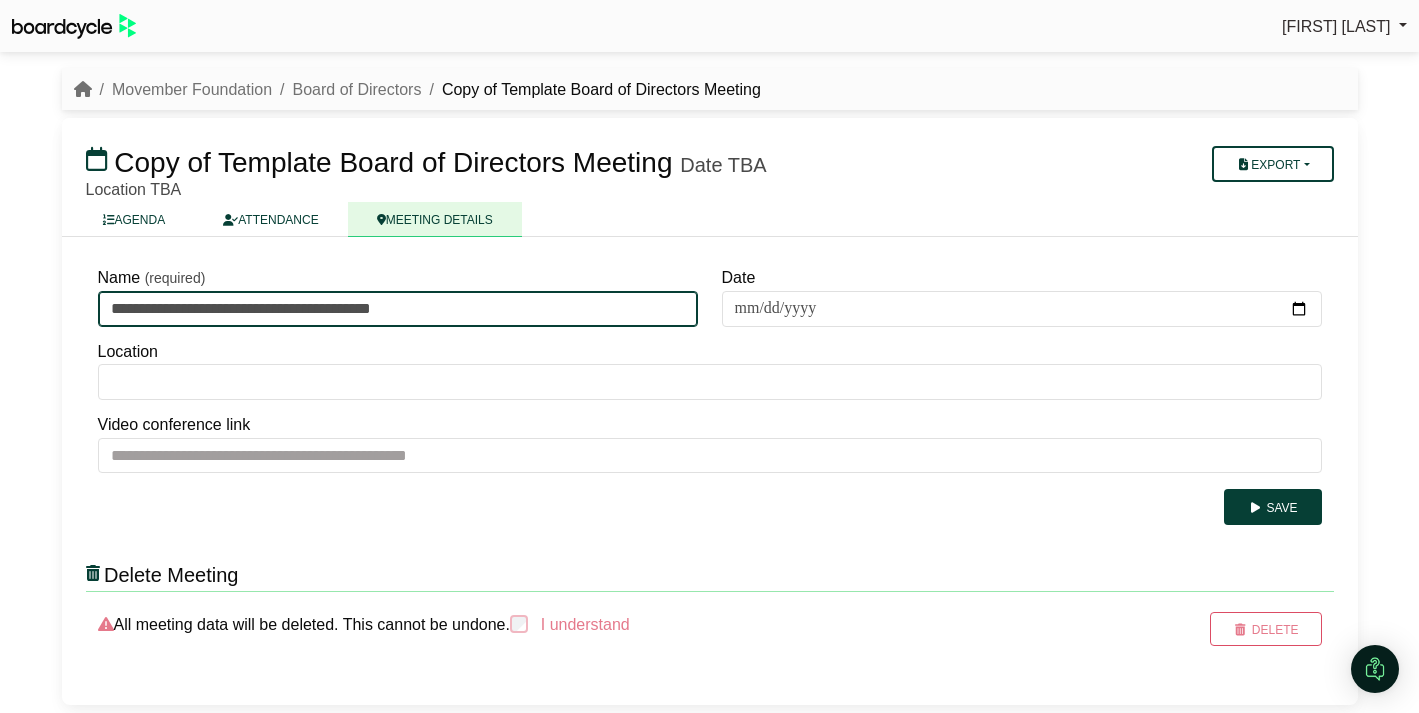 drag, startPoint x: 240, startPoint y: 310, endPoint x: 89, endPoint y: 304, distance: 151.11916 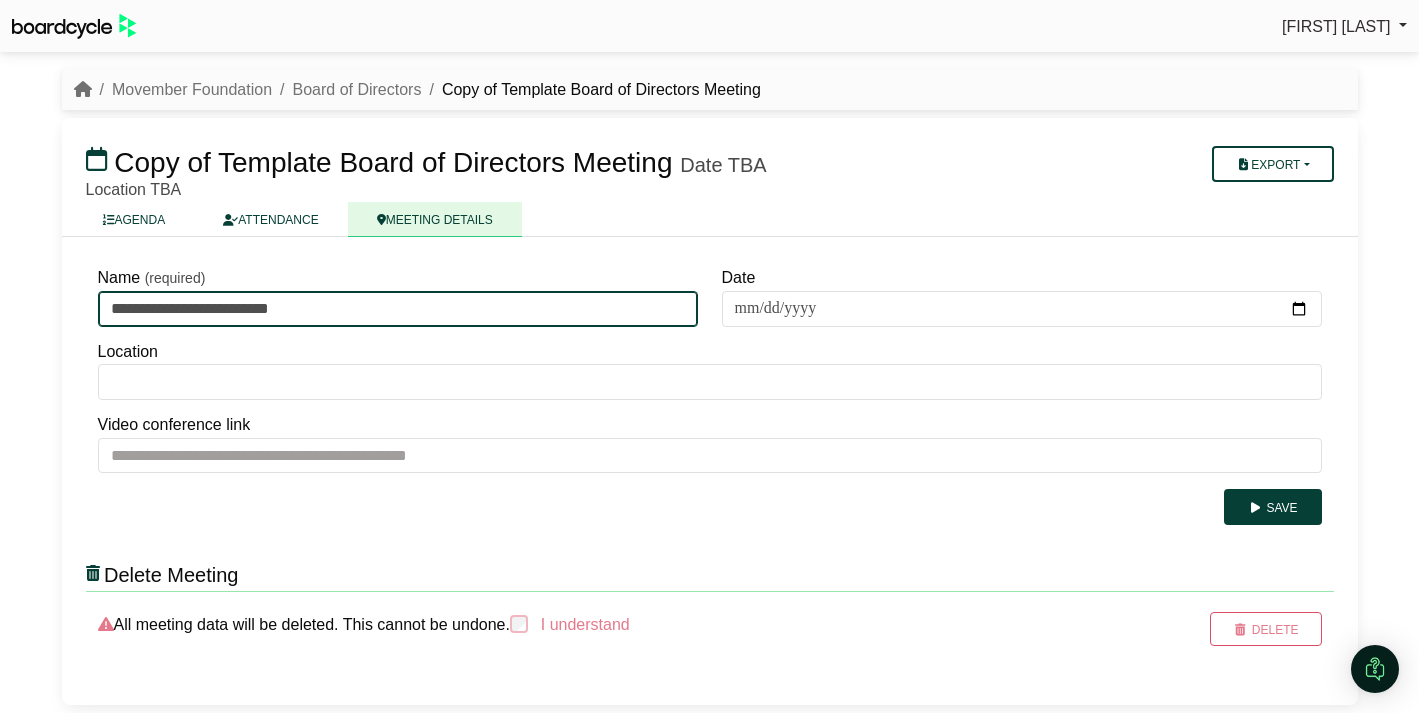 type on "**********" 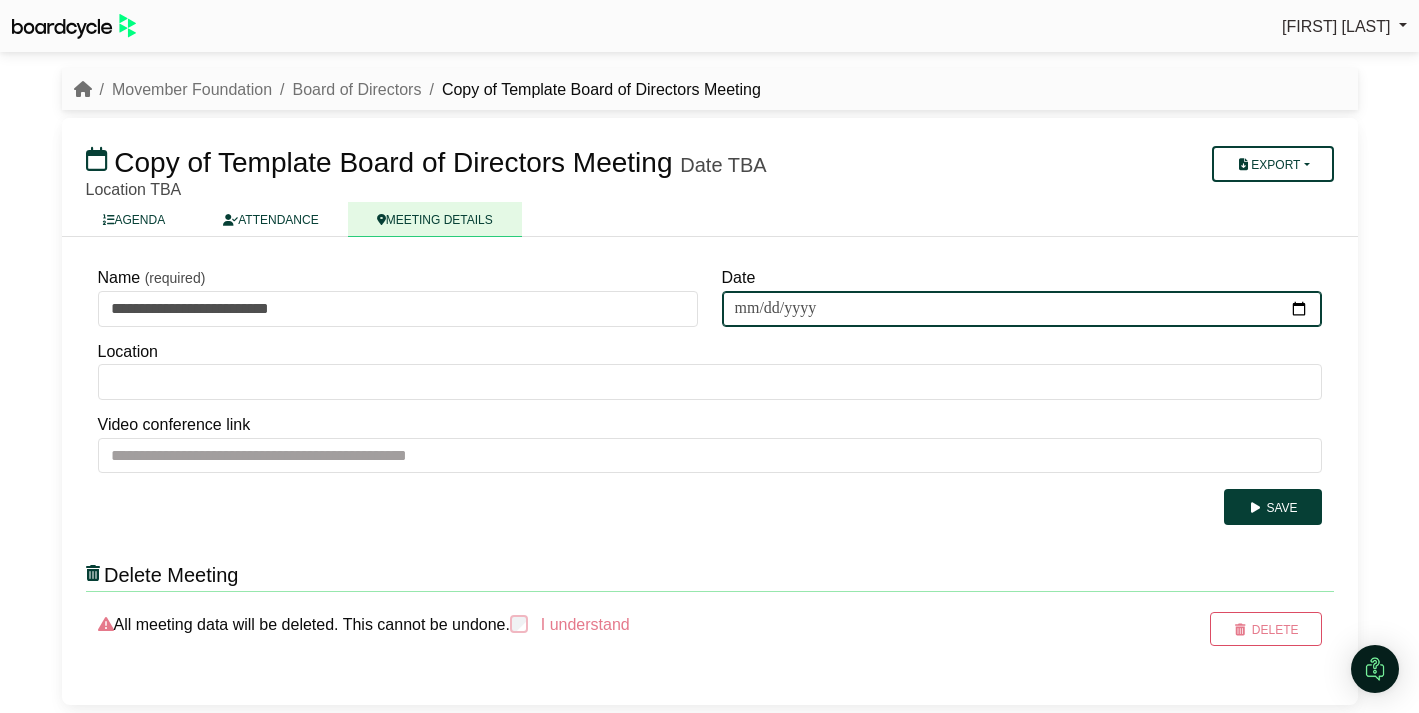 click on "Date" at bounding box center (1022, 309) 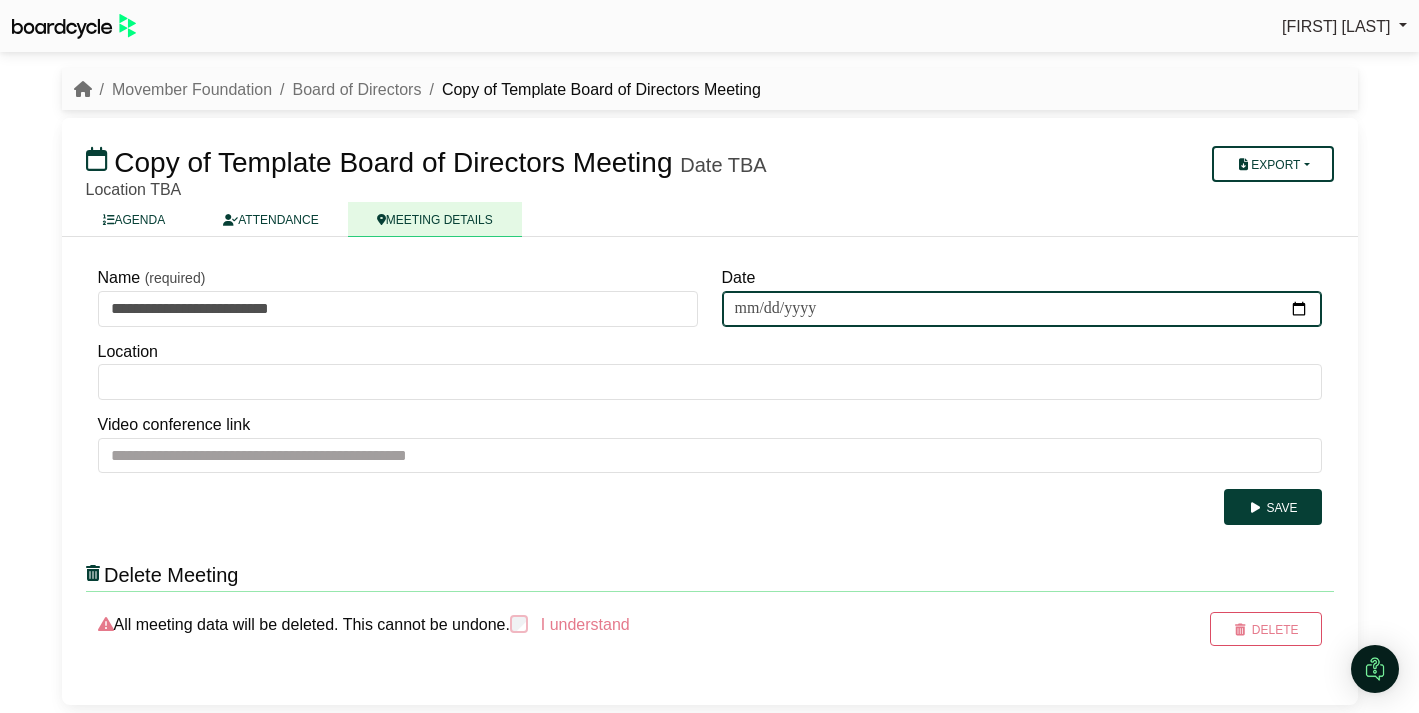 type on "**********" 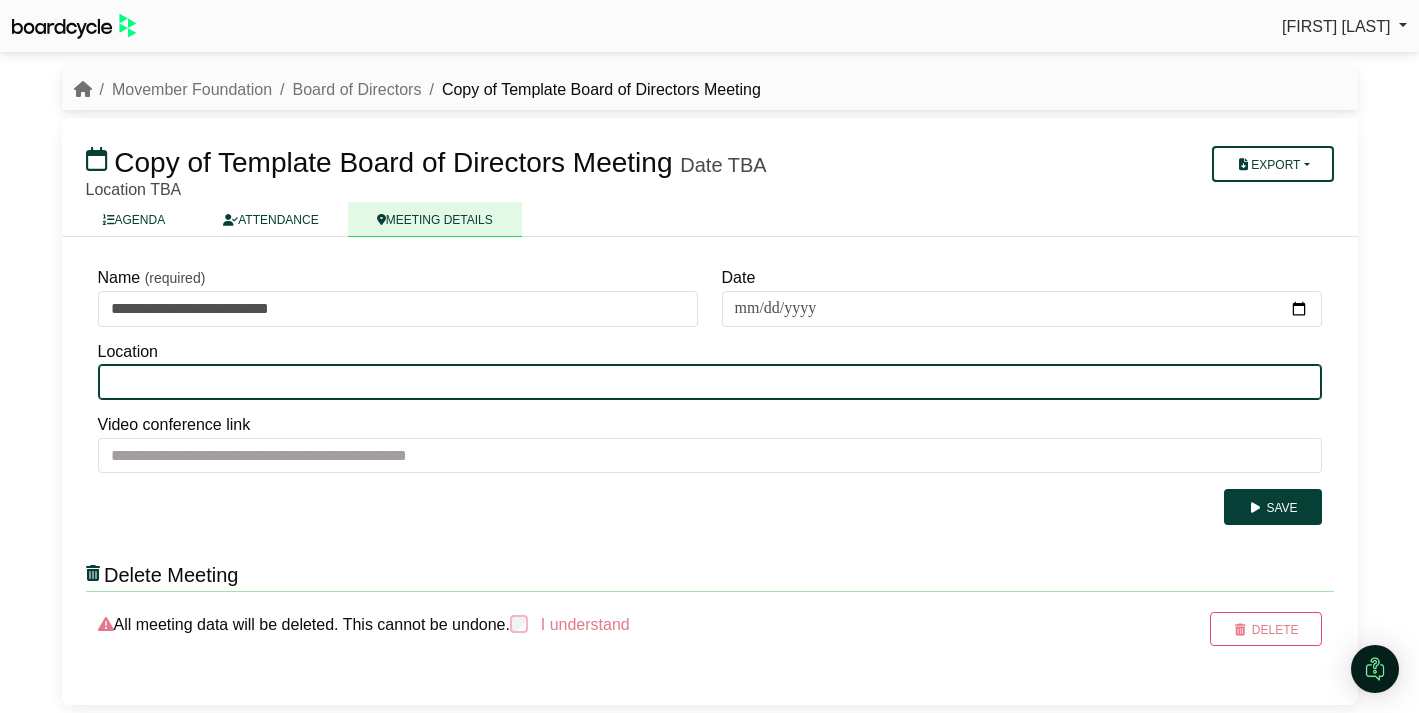 click on "Location" at bounding box center [710, 382] 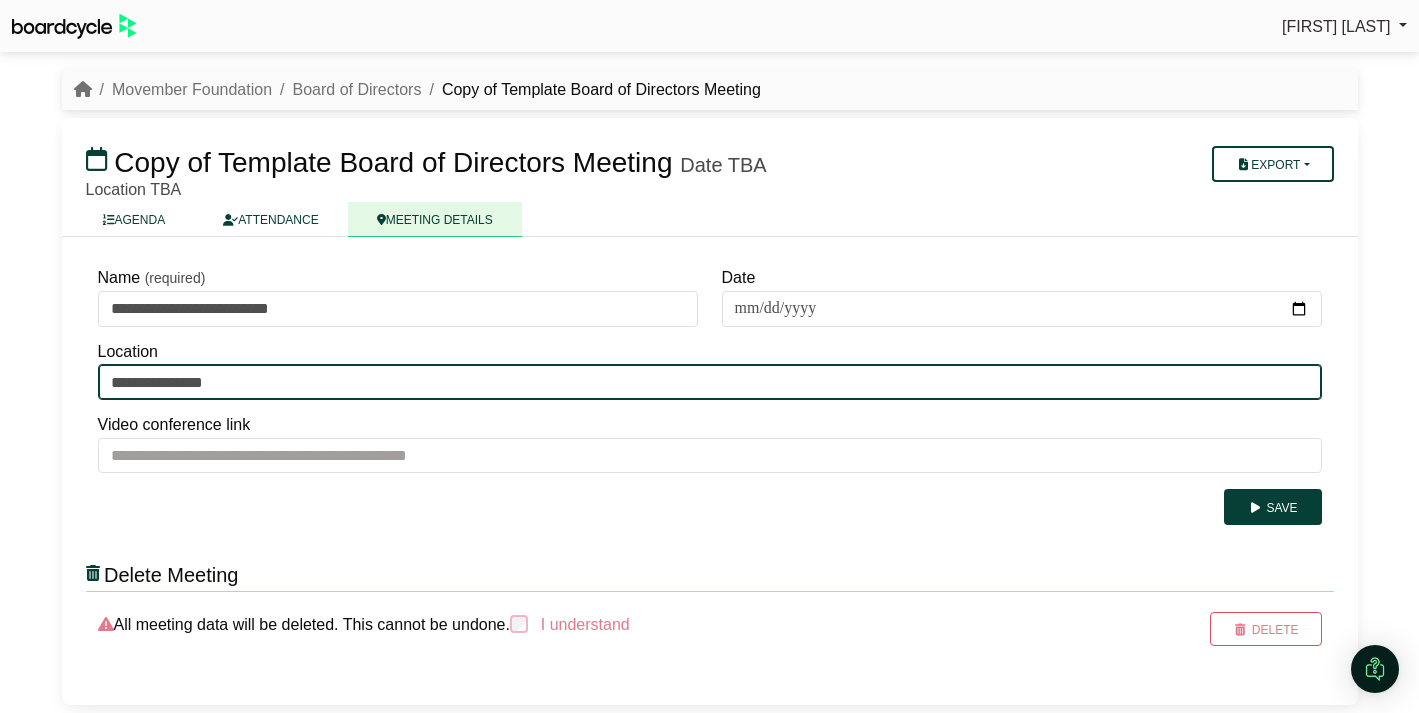 type on "**********" 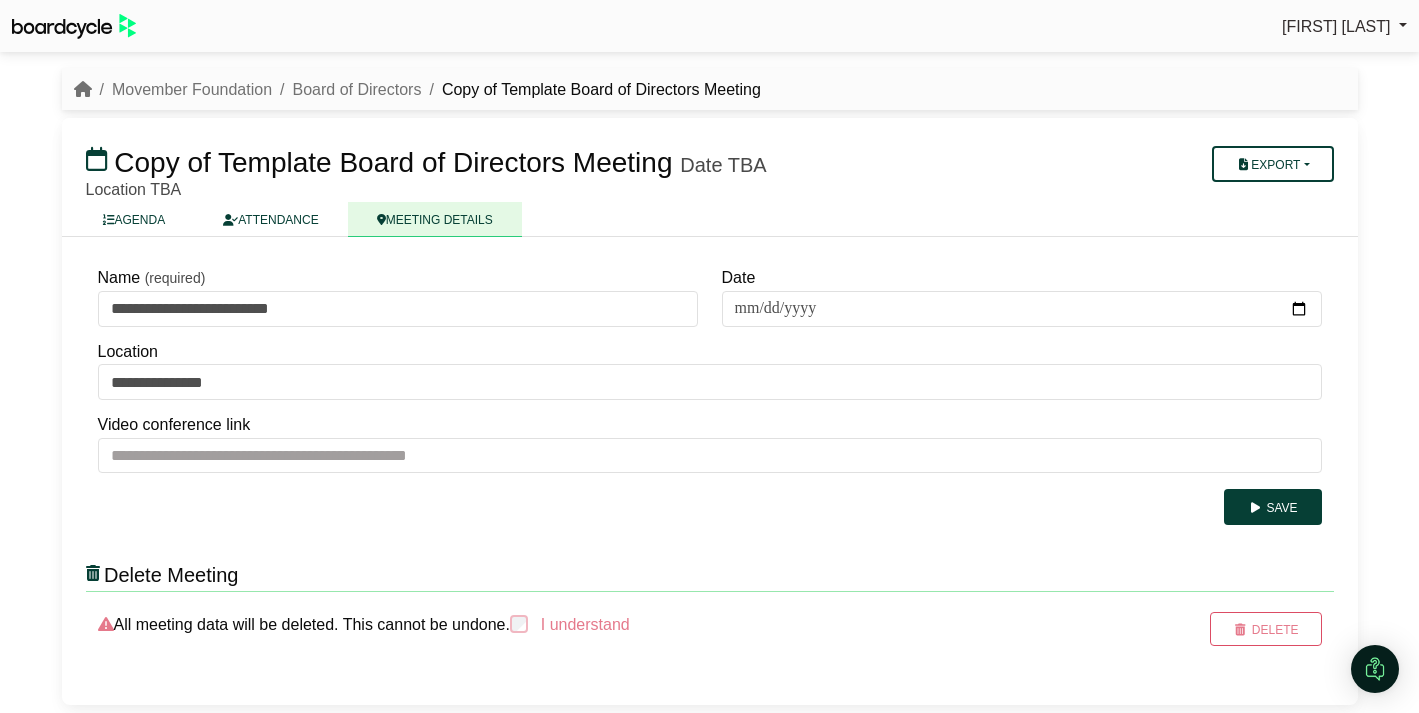 click on "Video conference link" at bounding box center (710, 367) 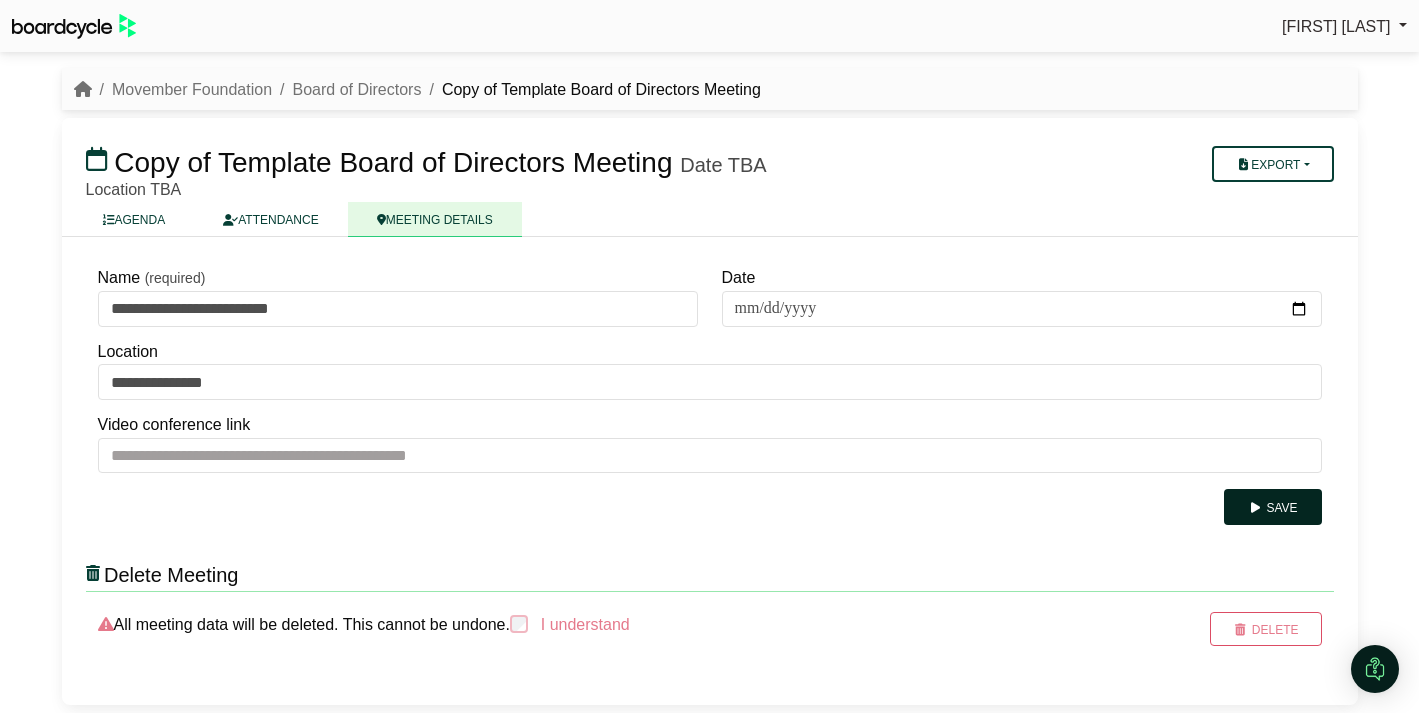 click on "Save" at bounding box center (1272, 507) 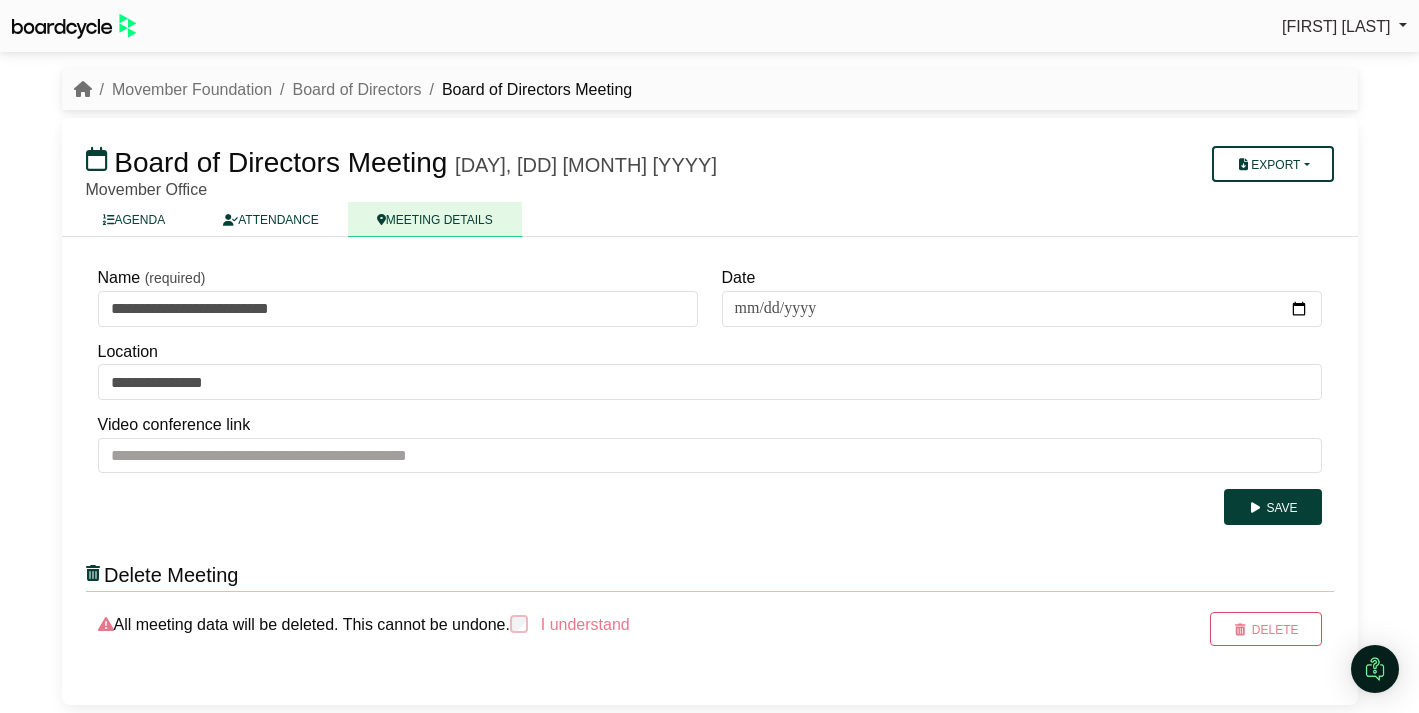 scroll, scrollTop: 0, scrollLeft: 0, axis: both 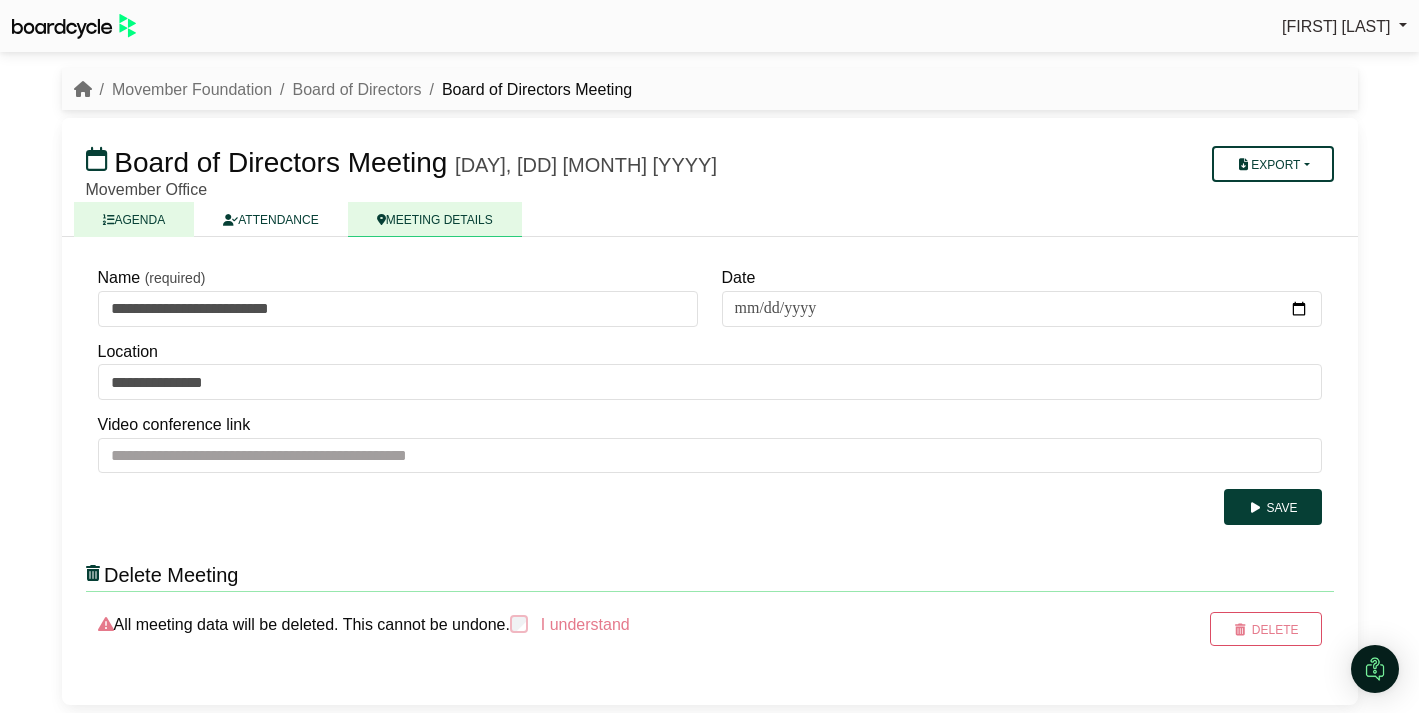 click on "AGENDA" at bounding box center (134, 219) 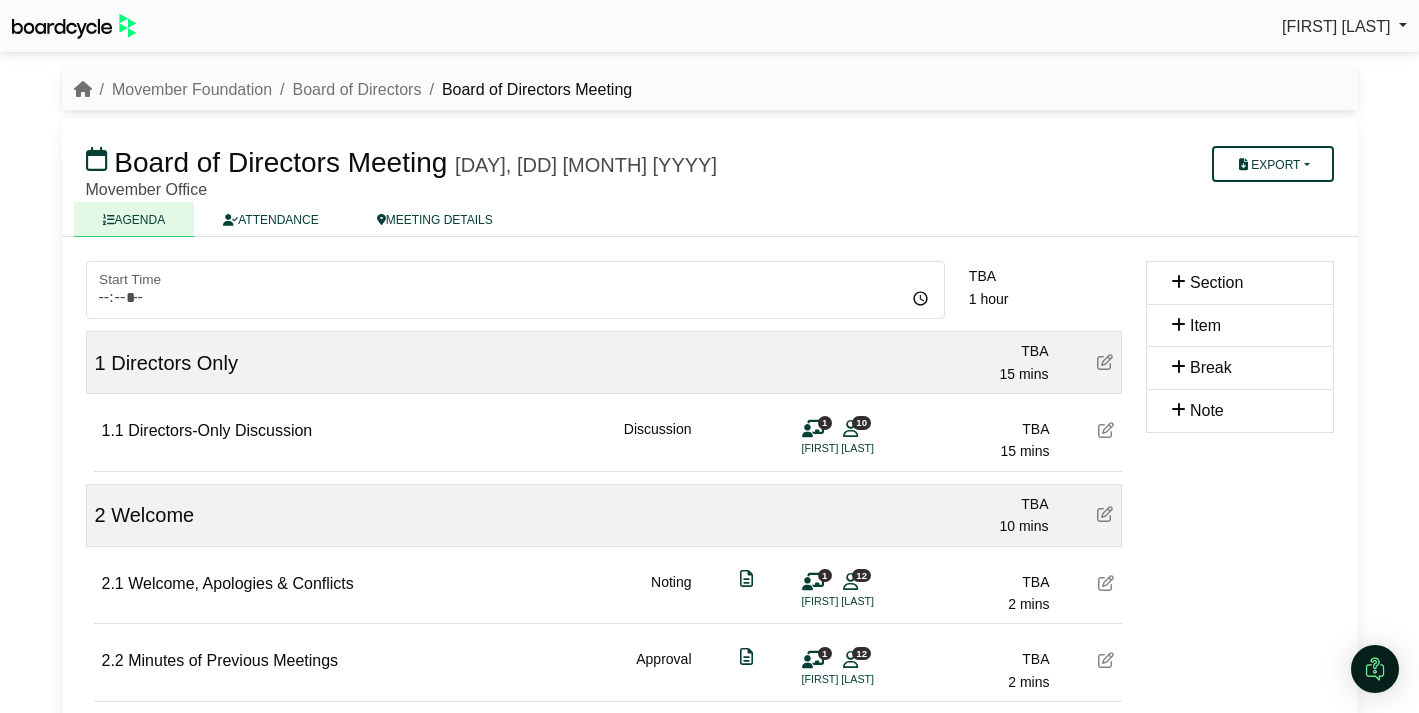 scroll, scrollTop: 0, scrollLeft: 0, axis: both 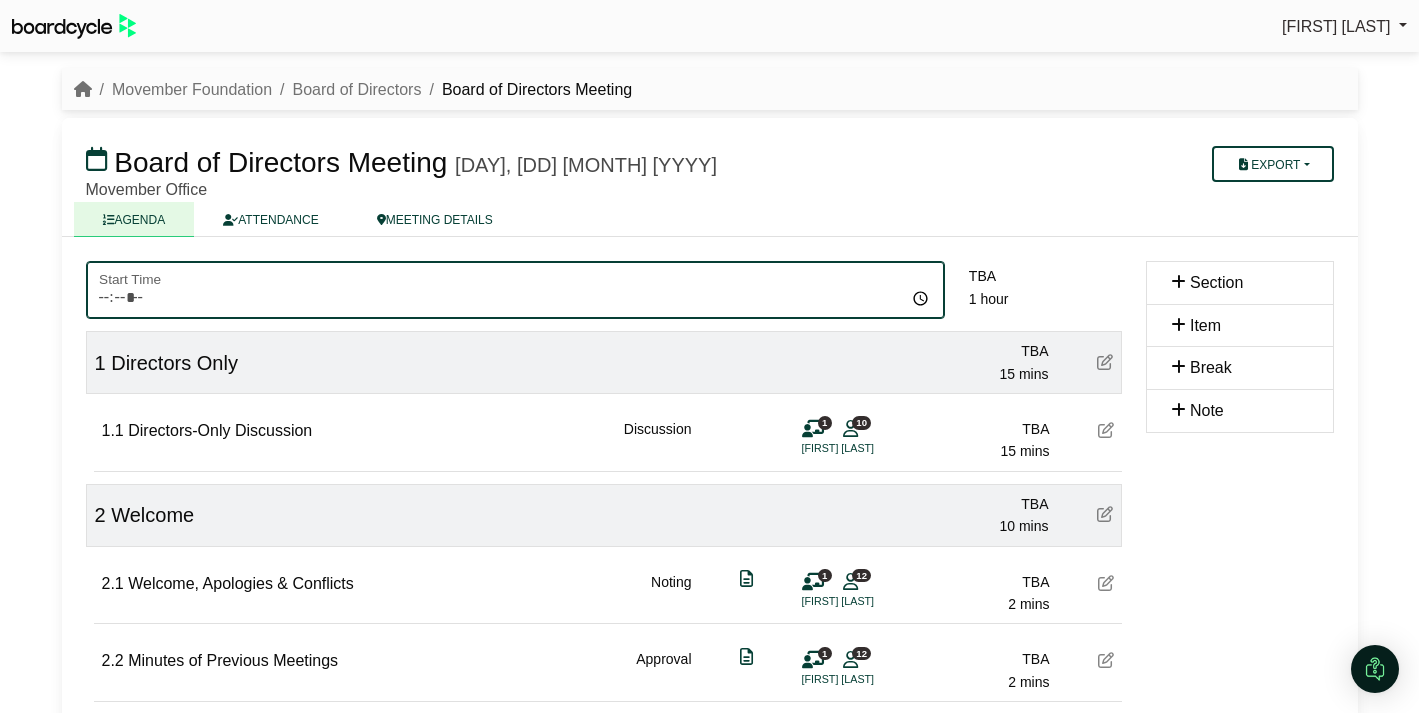 click on "Start Time" at bounding box center (515, 290) 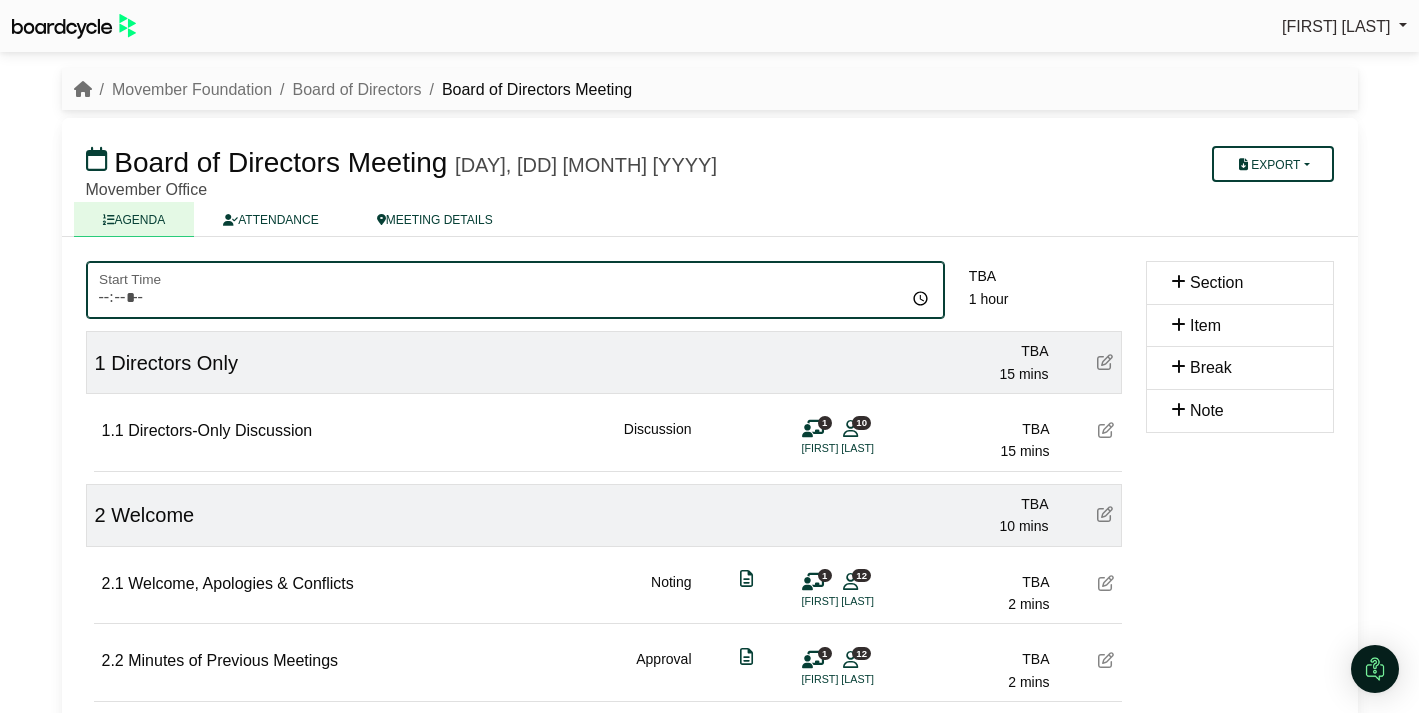 type on "*****" 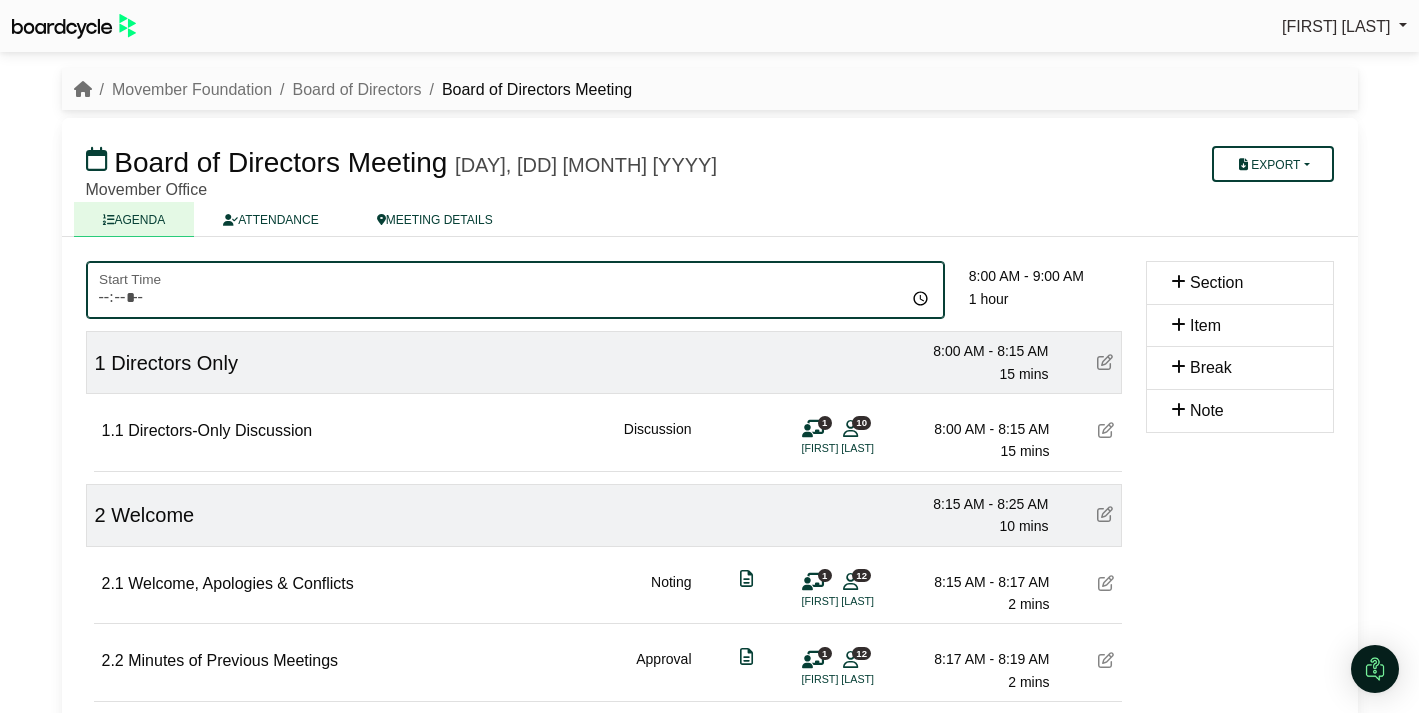 click on "*****" at bounding box center (515, 290) 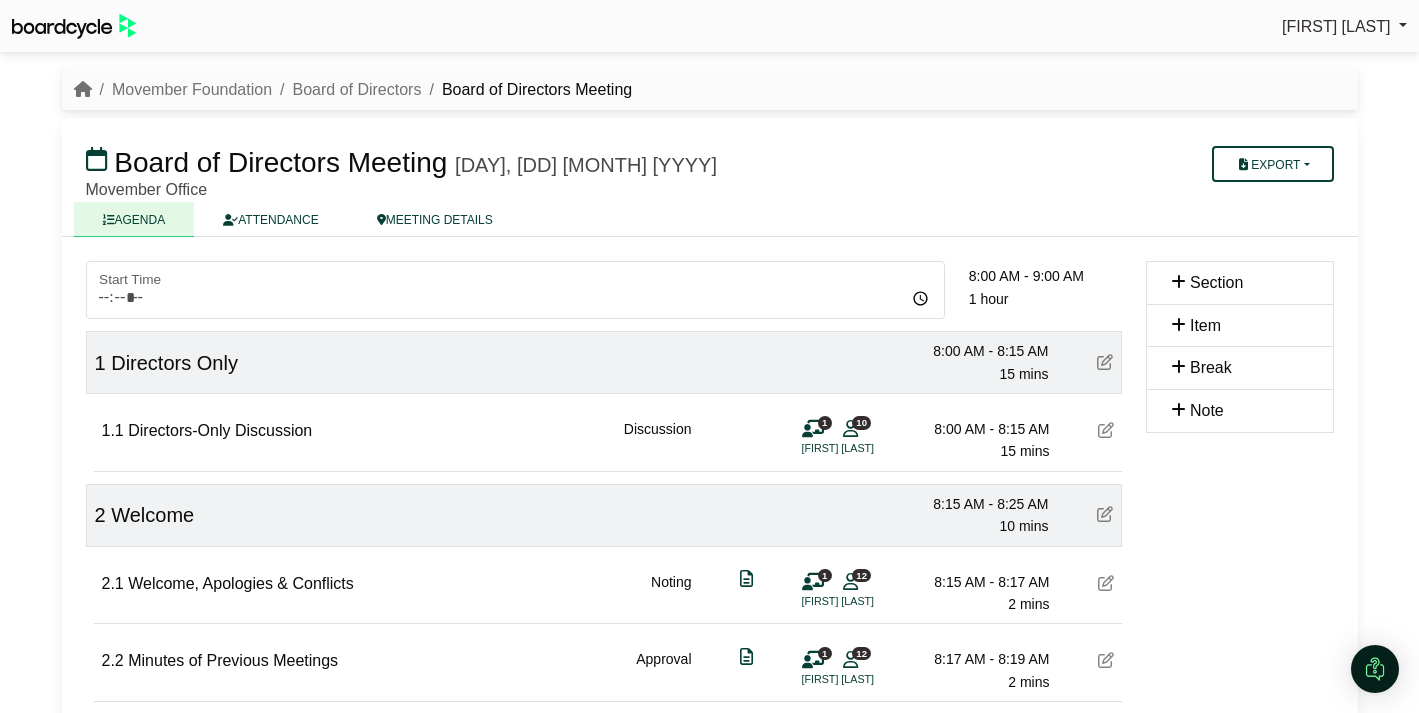 click on "Section   Item   Break   Note" at bounding box center (1240, 824) 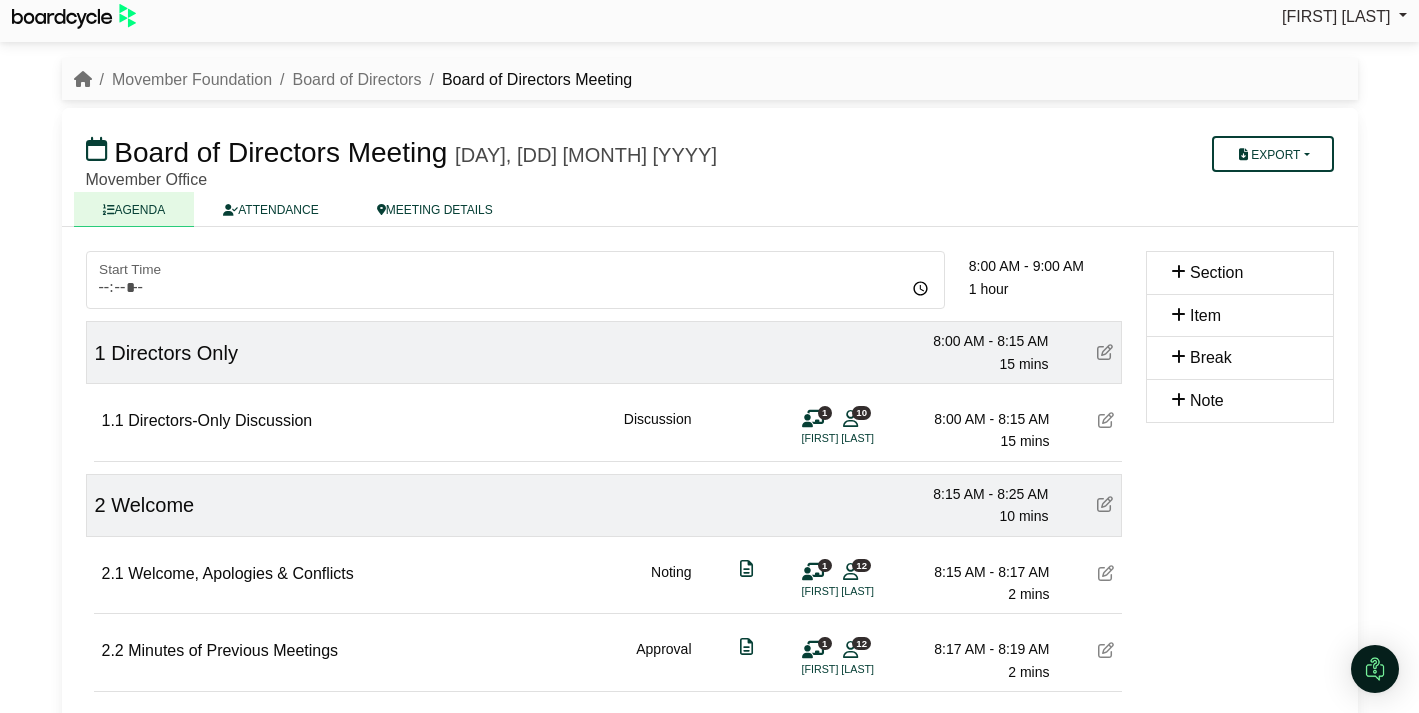 scroll, scrollTop: 30, scrollLeft: 0, axis: vertical 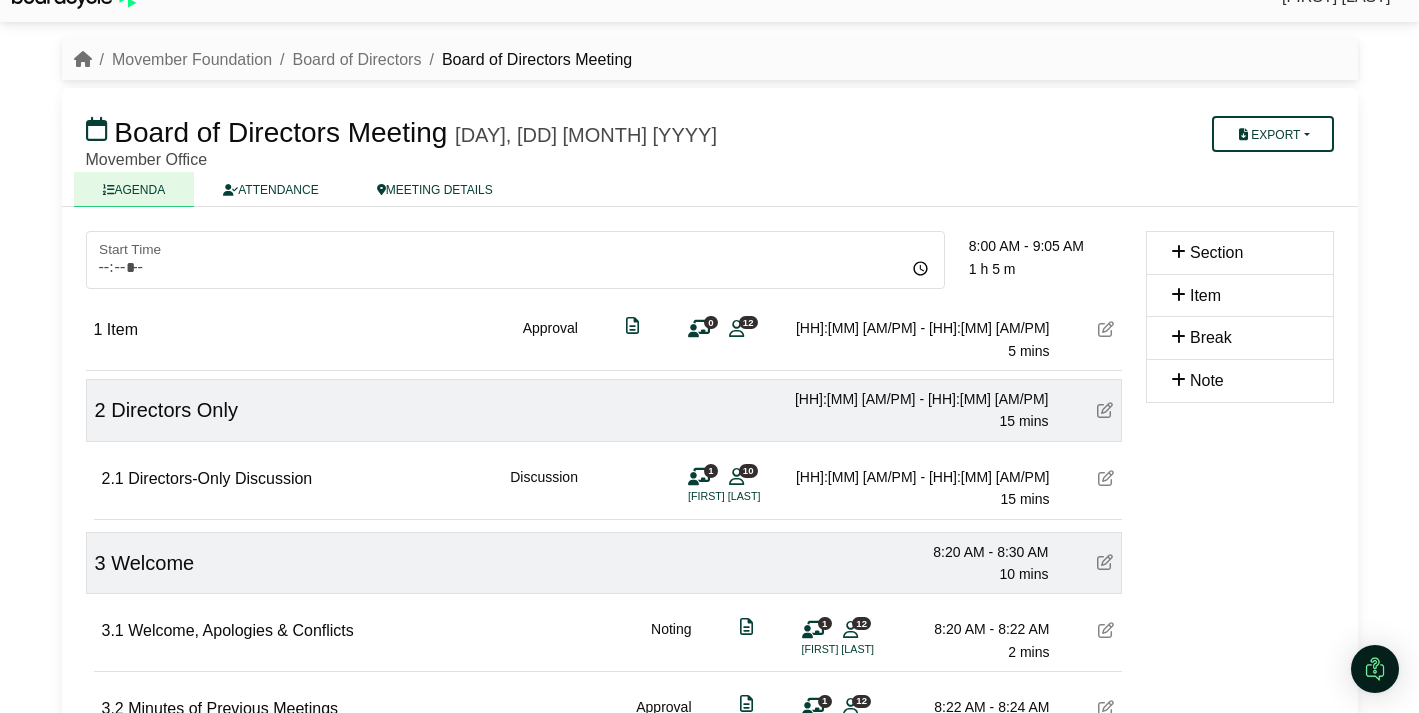 click at bounding box center [1106, 329] 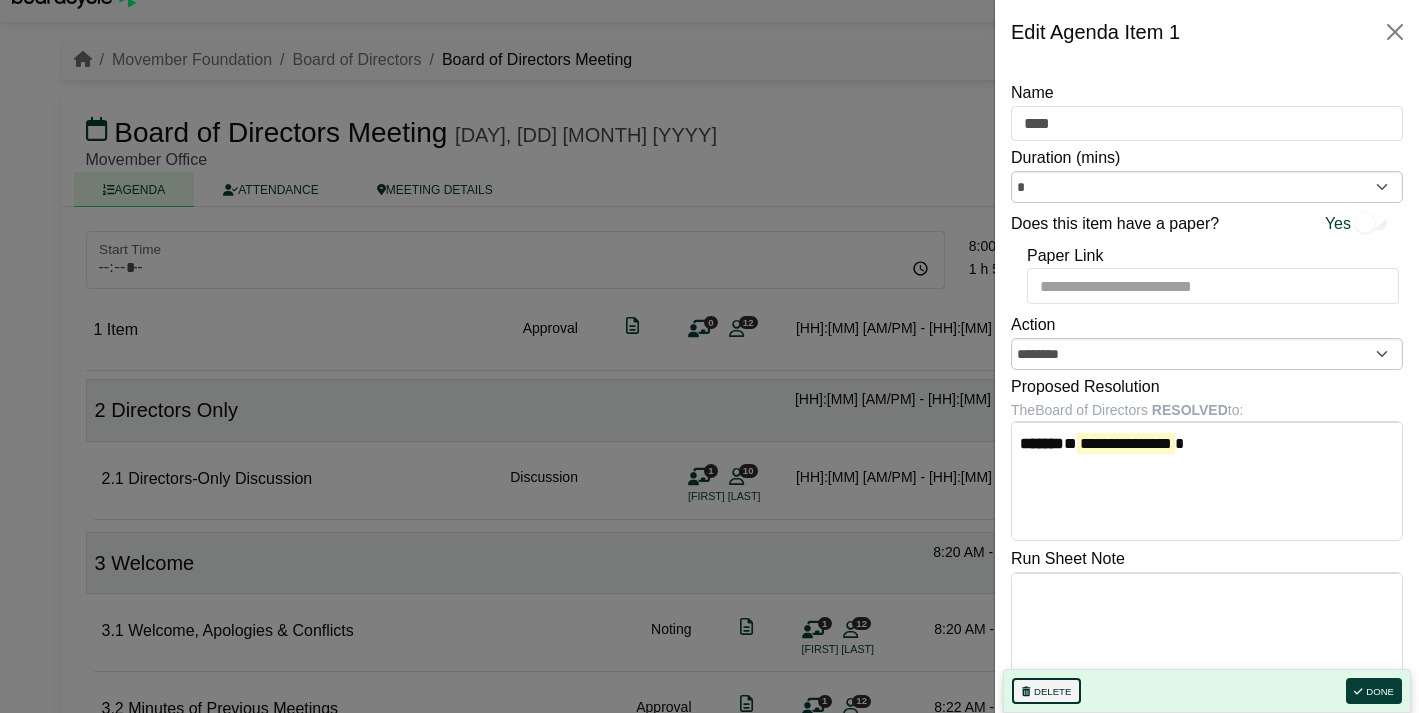 click on "Delete" at bounding box center (1046, 691) 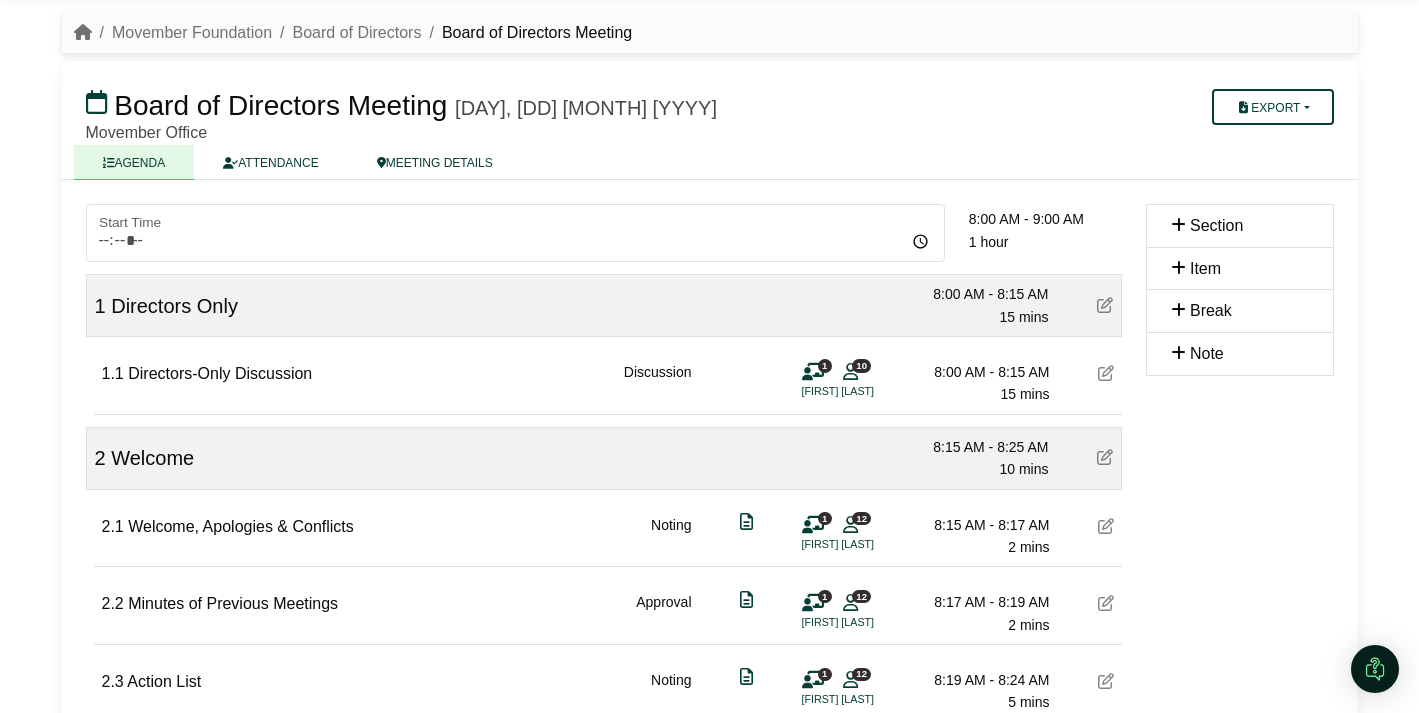 scroll, scrollTop: 58, scrollLeft: 0, axis: vertical 